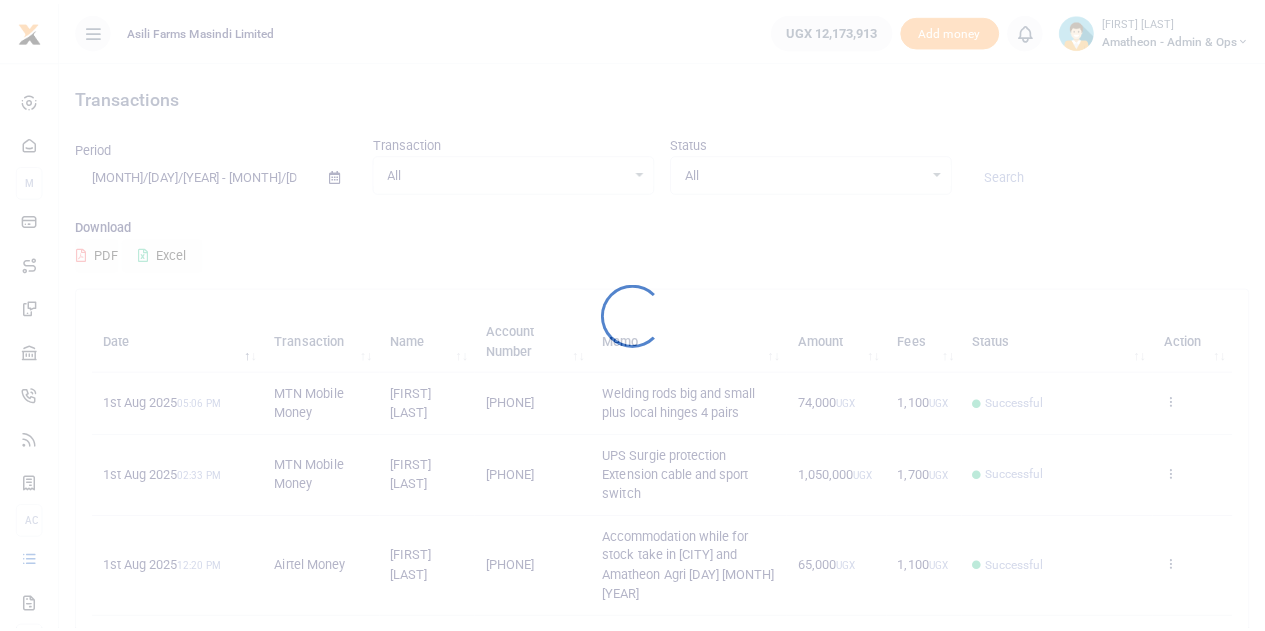 scroll, scrollTop: 0, scrollLeft: 0, axis: both 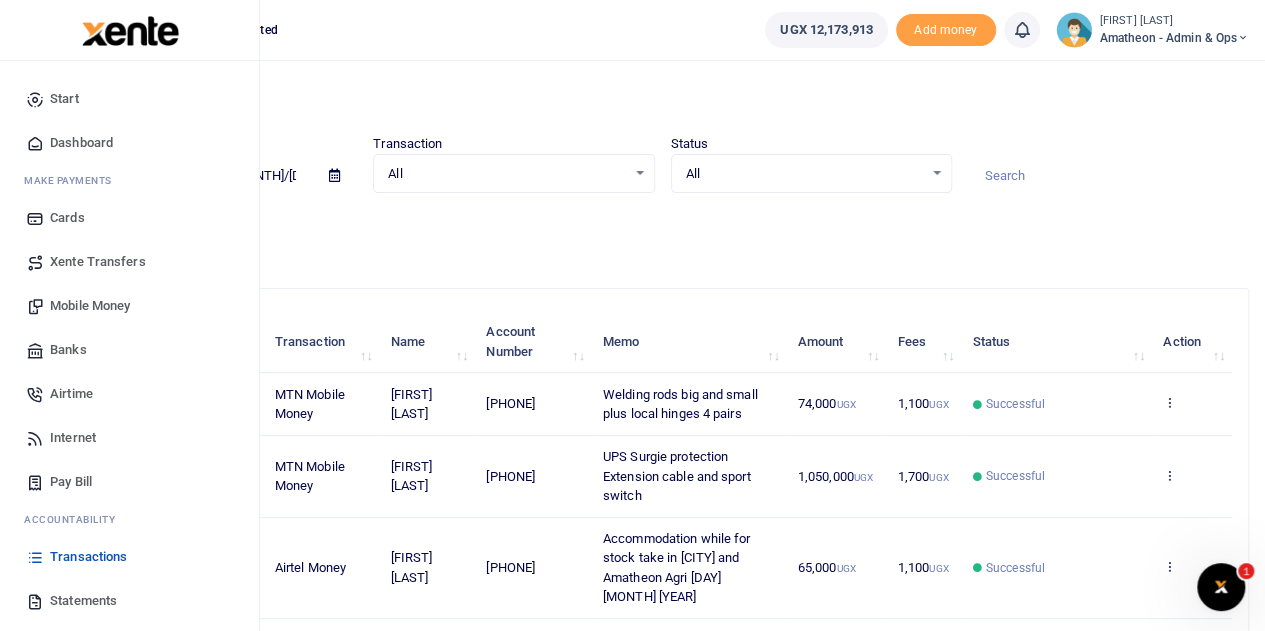 click on "Mobile Money" at bounding box center [90, 306] 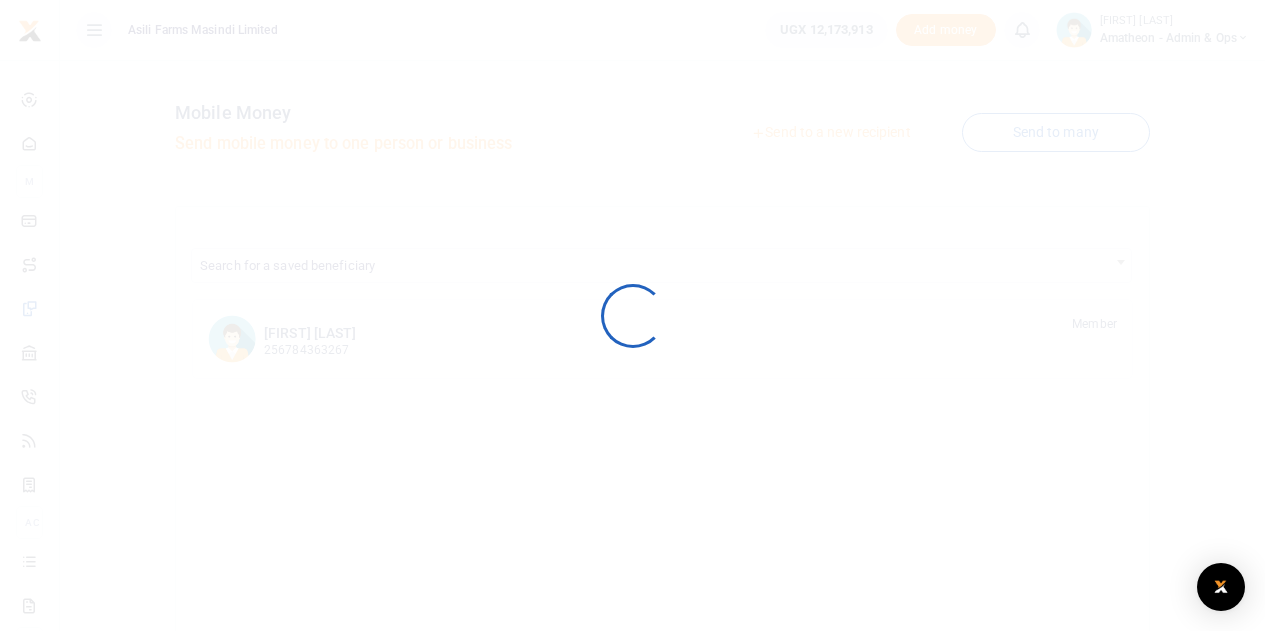 scroll, scrollTop: 0, scrollLeft: 0, axis: both 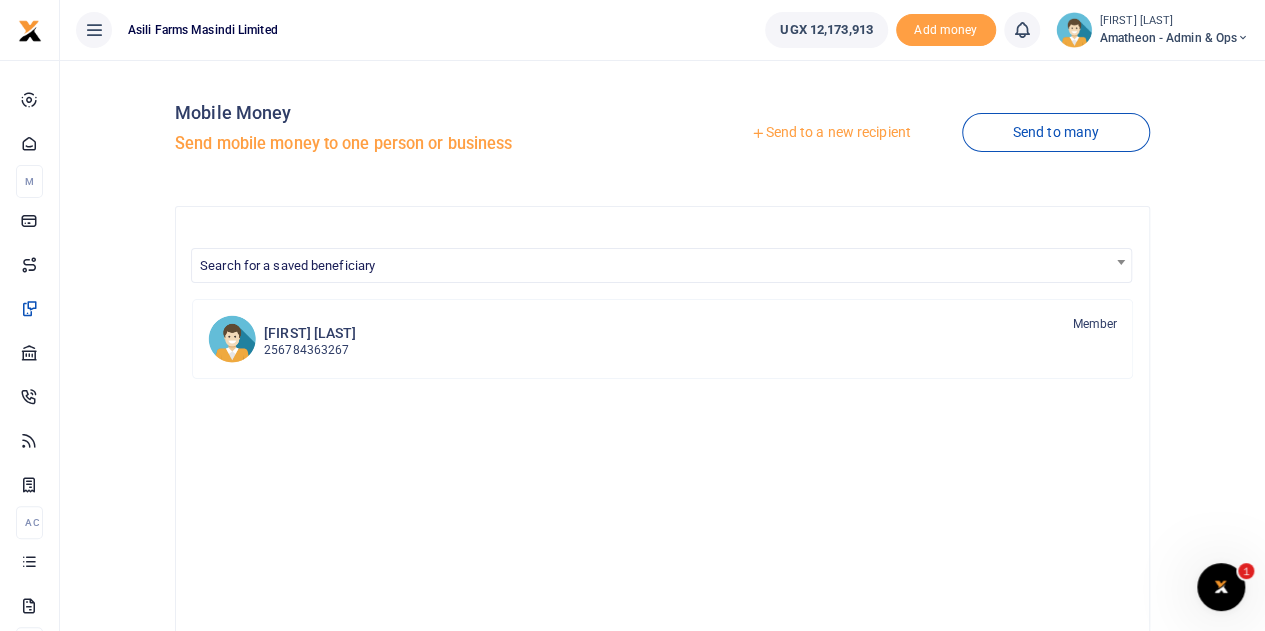 click at bounding box center (632, 315) 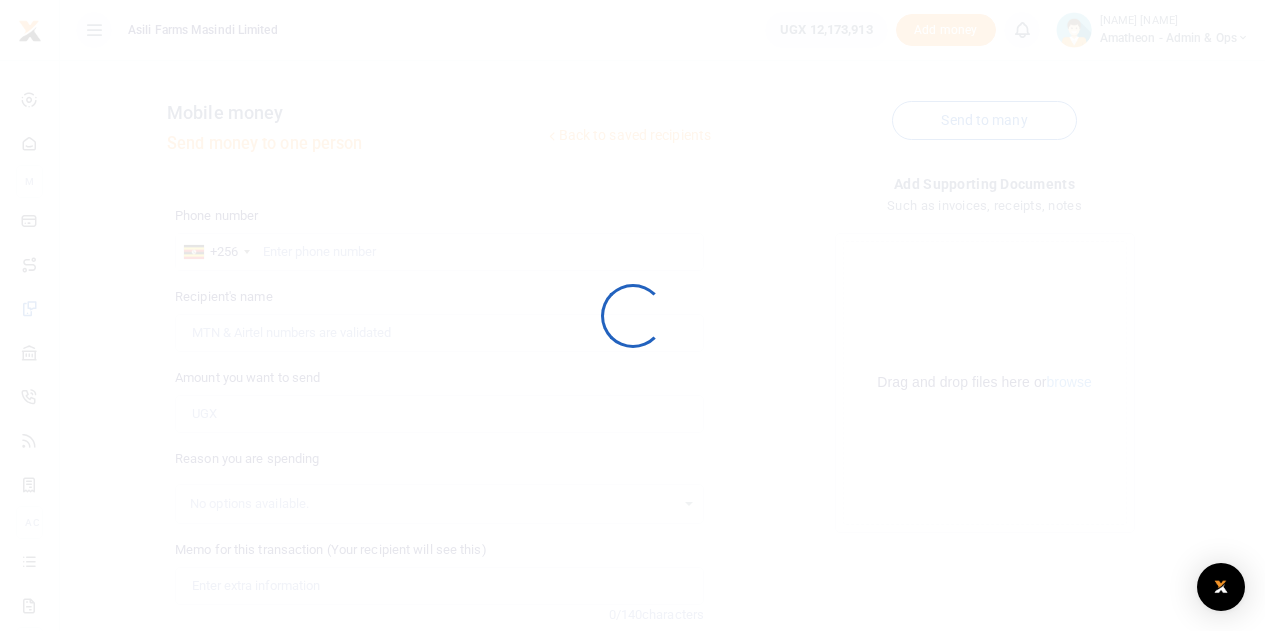scroll, scrollTop: 0, scrollLeft: 0, axis: both 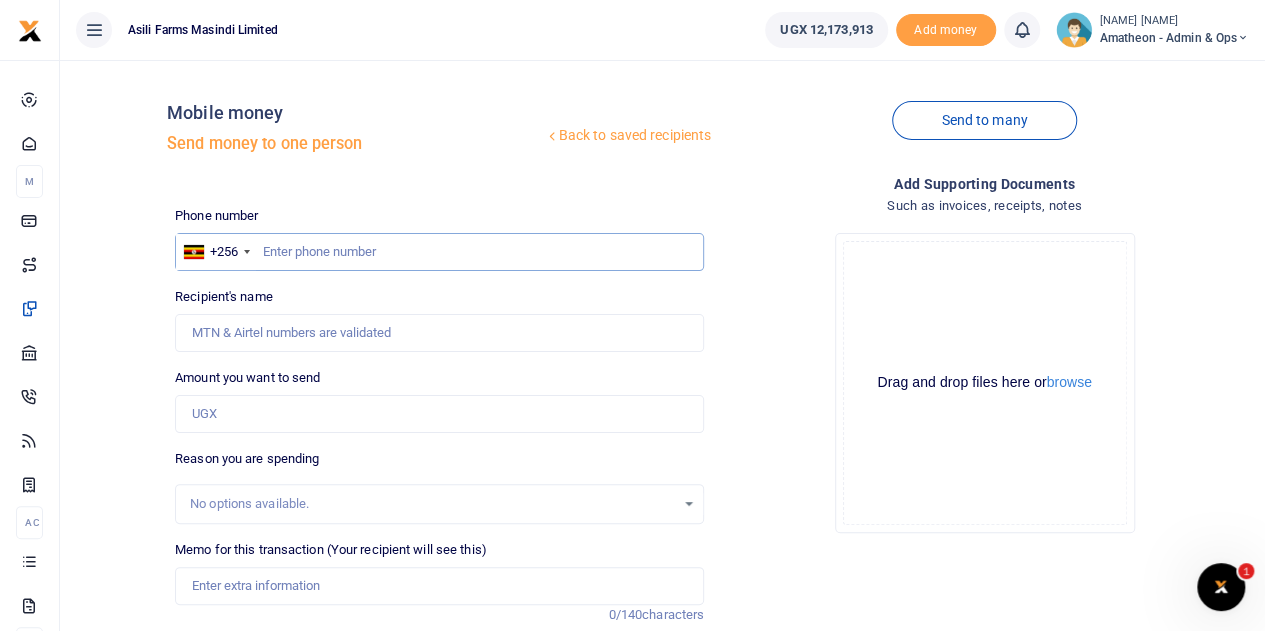 click at bounding box center [439, 252] 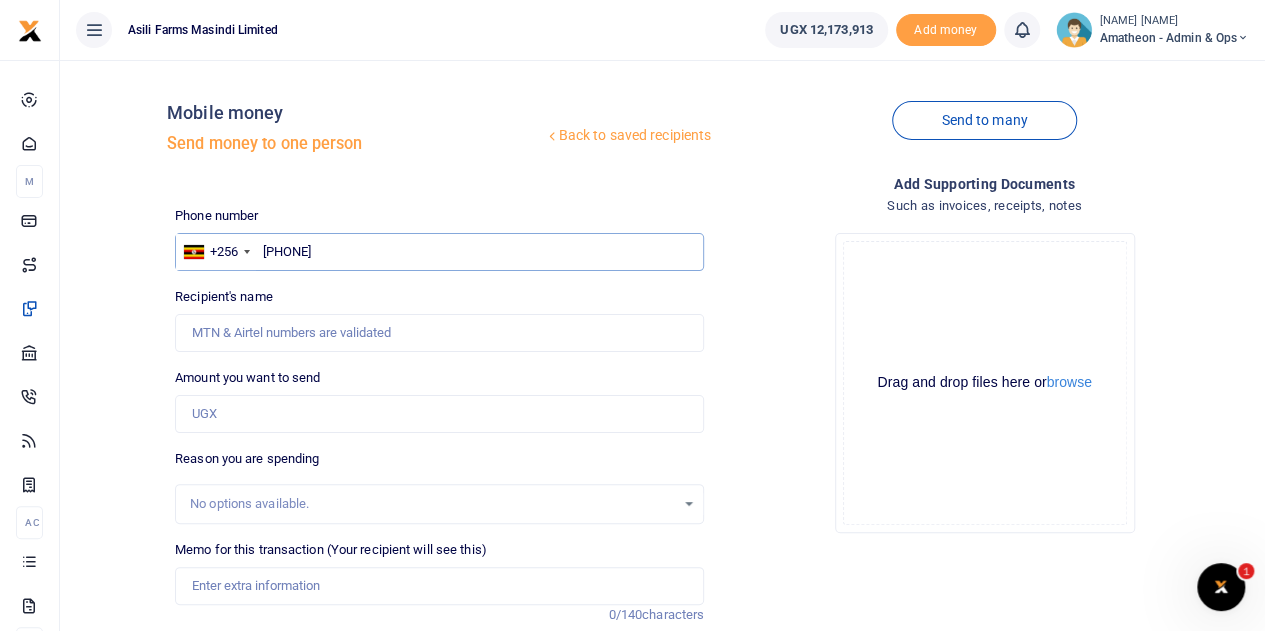 type on "[PHONE]" 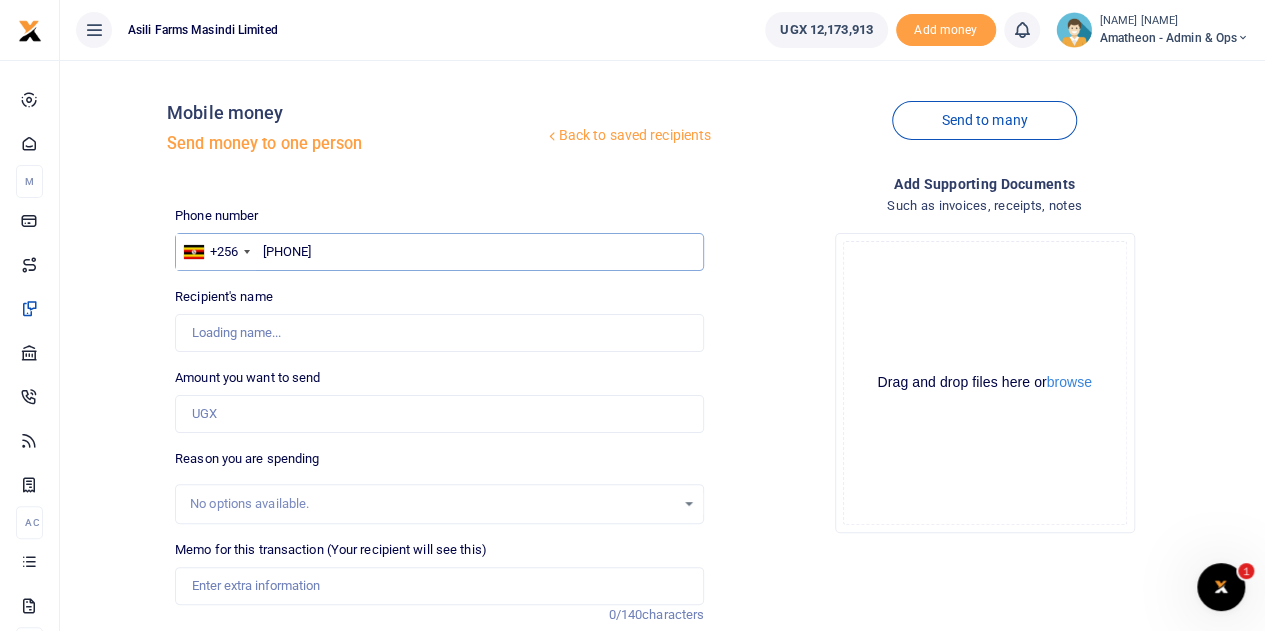 type on "[NAME] [NAME]" 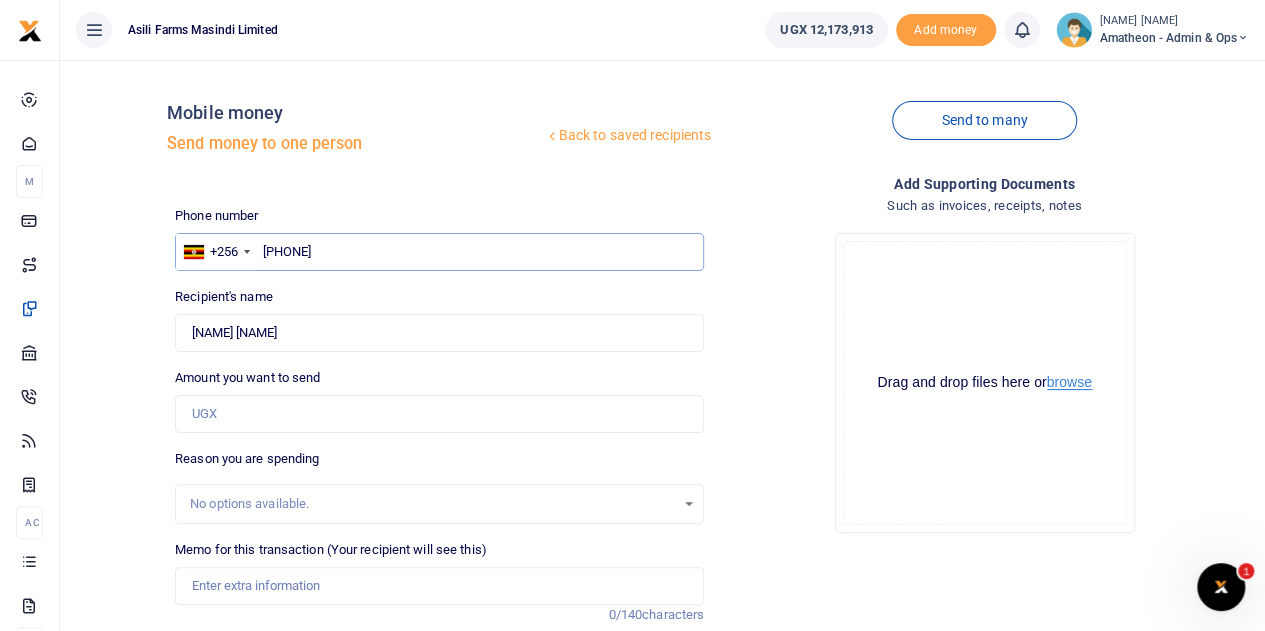 type on "[PHONE]" 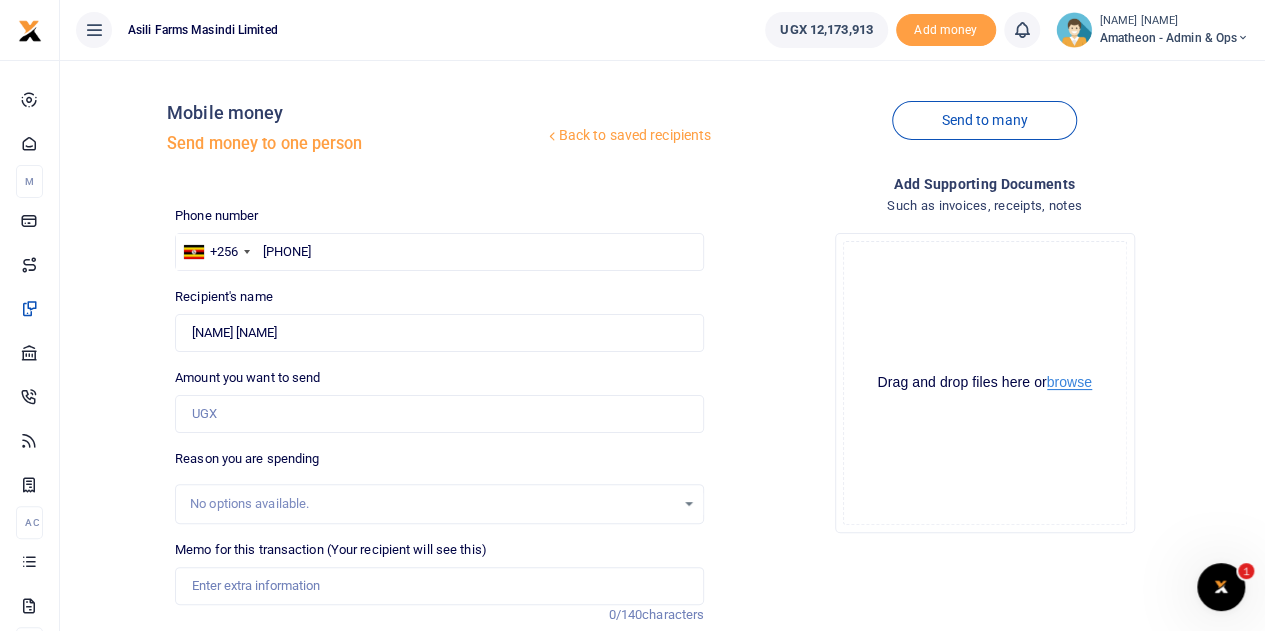 click on "browse" at bounding box center [1069, 382] 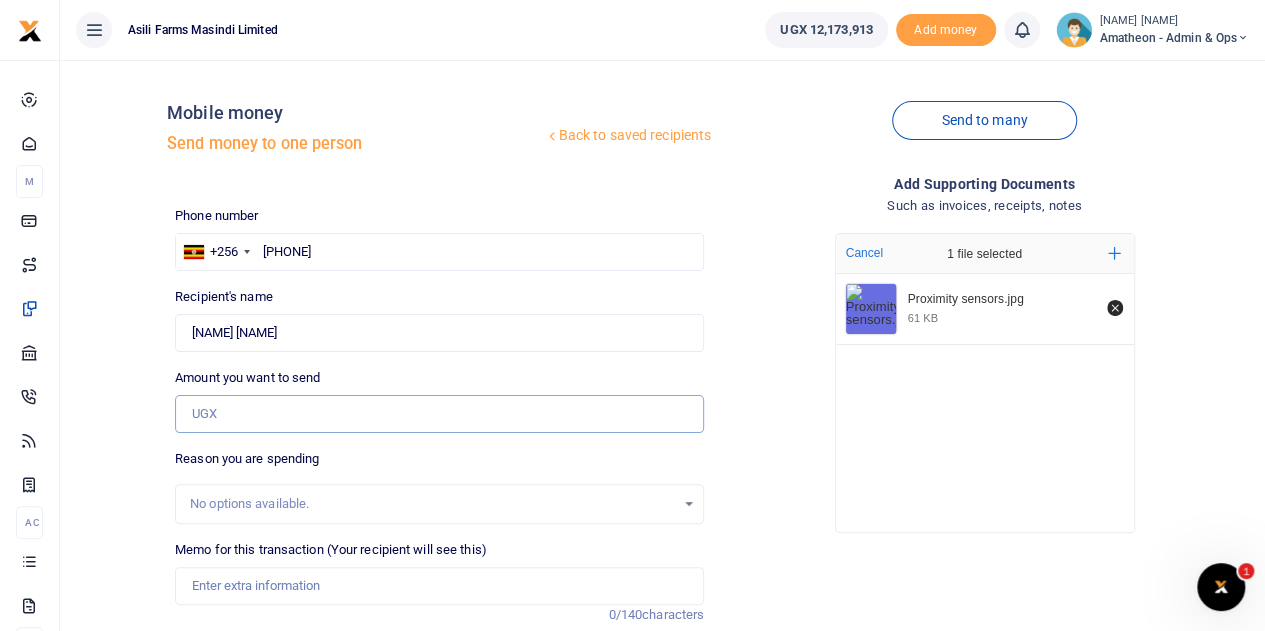 click on "Amount you want to send" at bounding box center (439, 414) 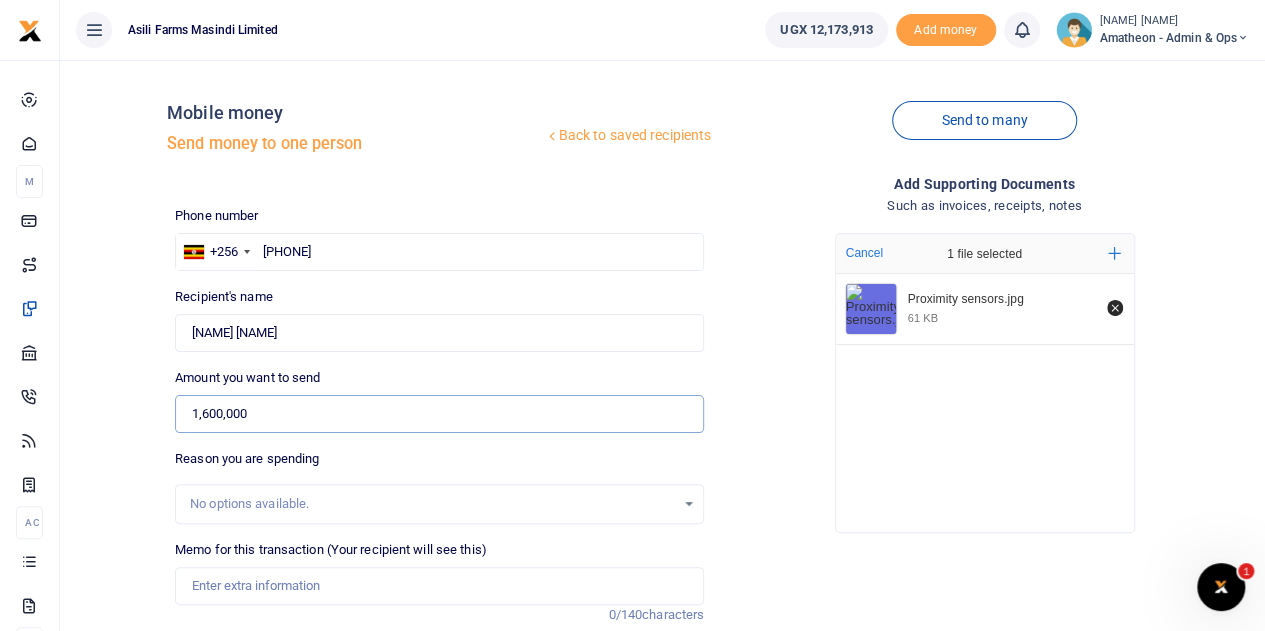 type on "1,600,000" 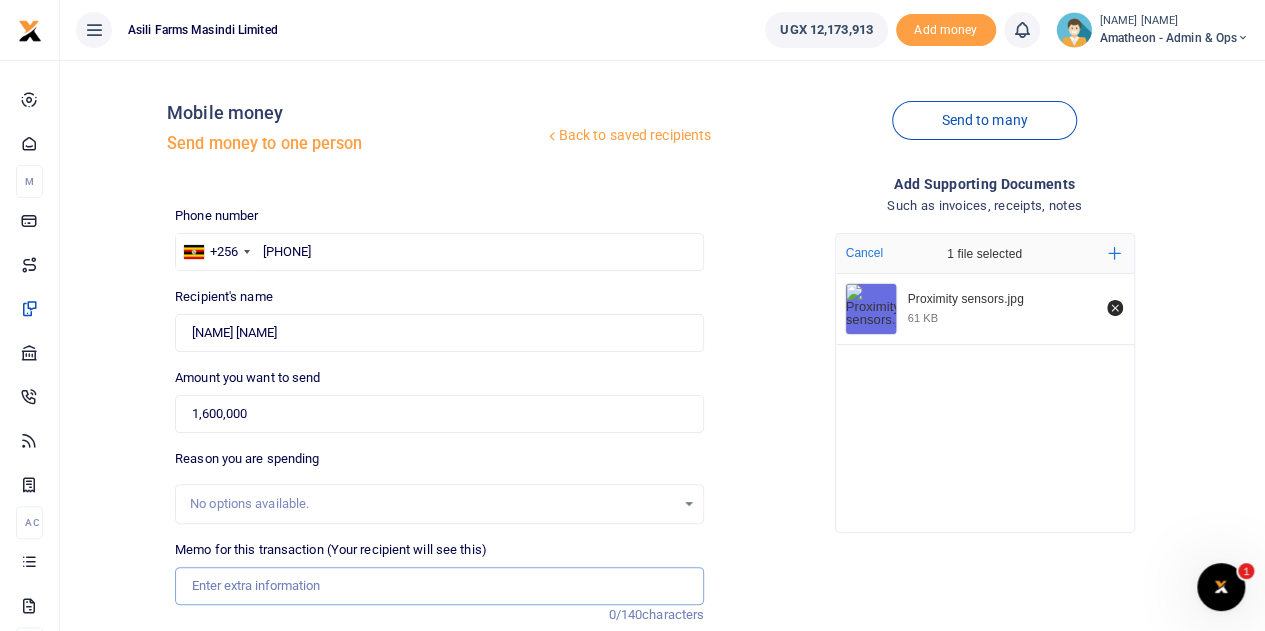 click on "Memo for this transaction (Your recipient will see this)" at bounding box center (439, 586) 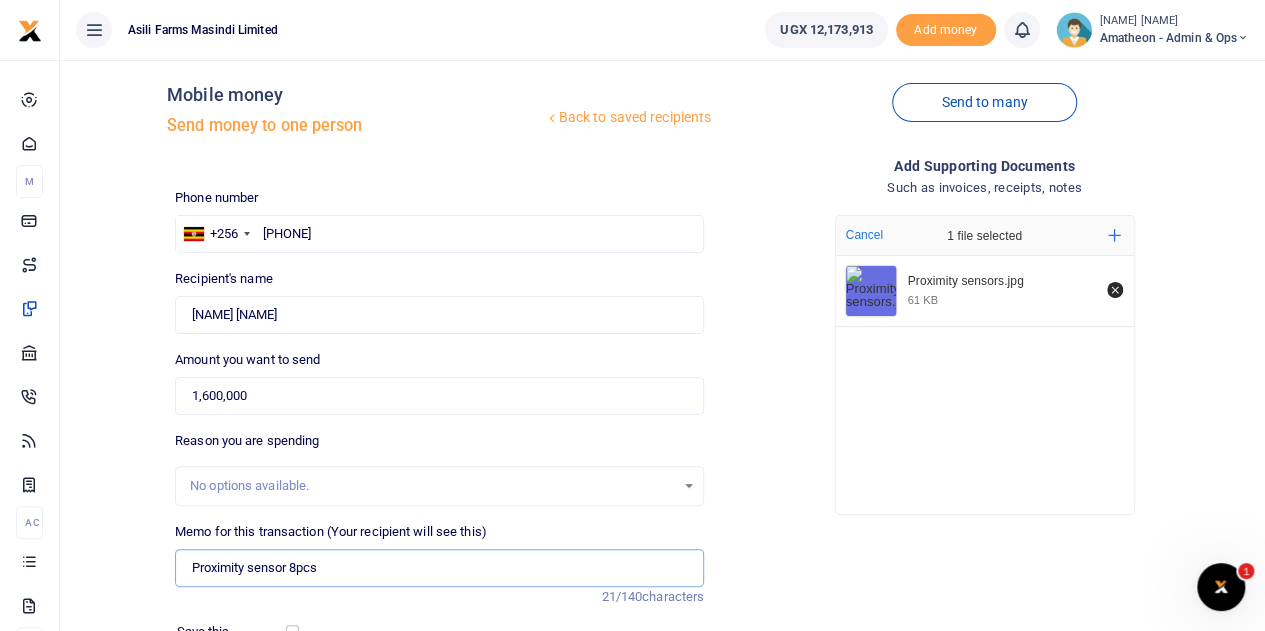scroll, scrollTop: 0, scrollLeft: 0, axis: both 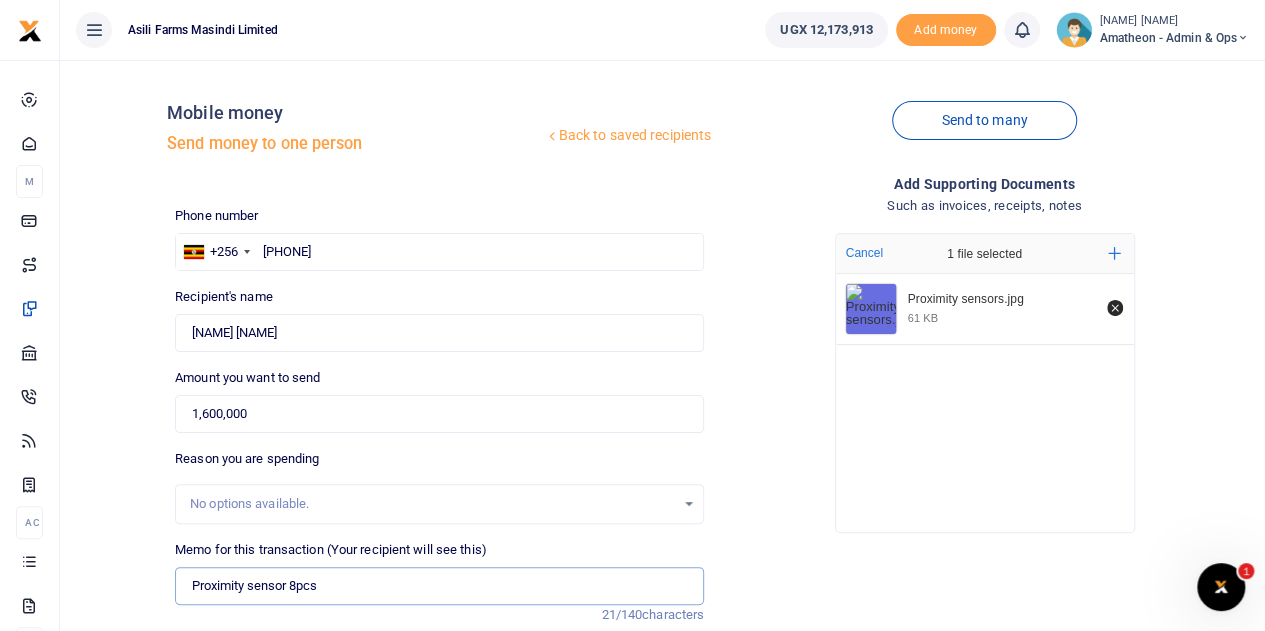 type on "Proximity sensor 8pcs" 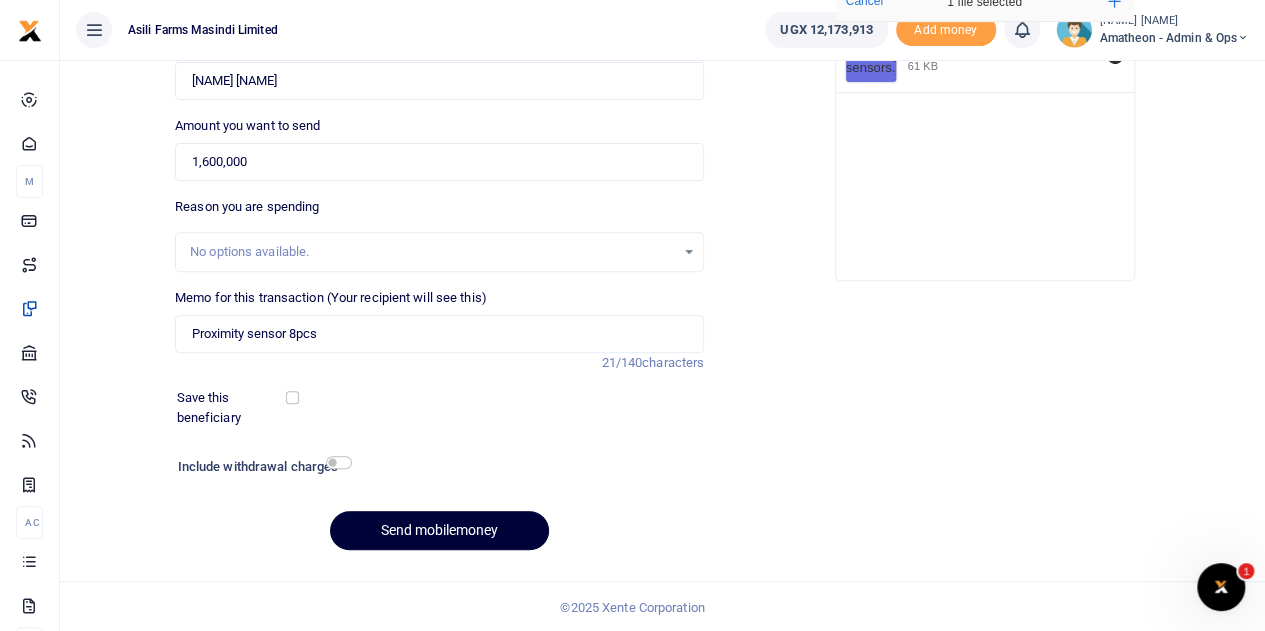 click on "Send mobilemoney" at bounding box center (439, 530) 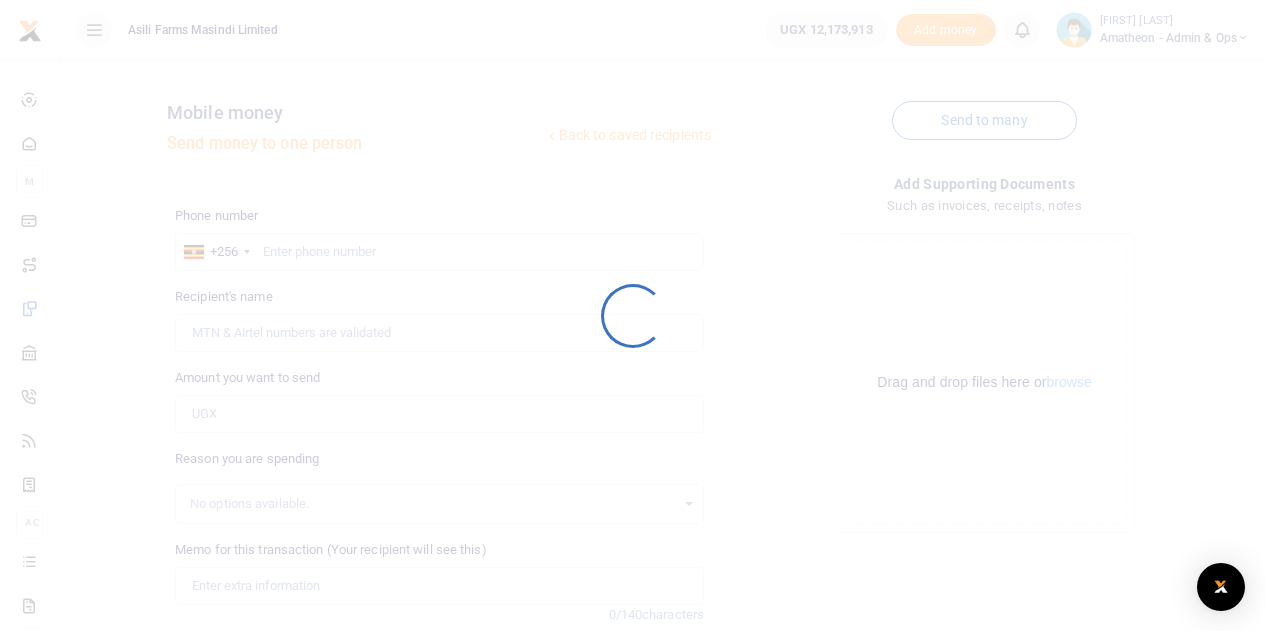 scroll, scrollTop: 252, scrollLeft: 0, axis: vertical 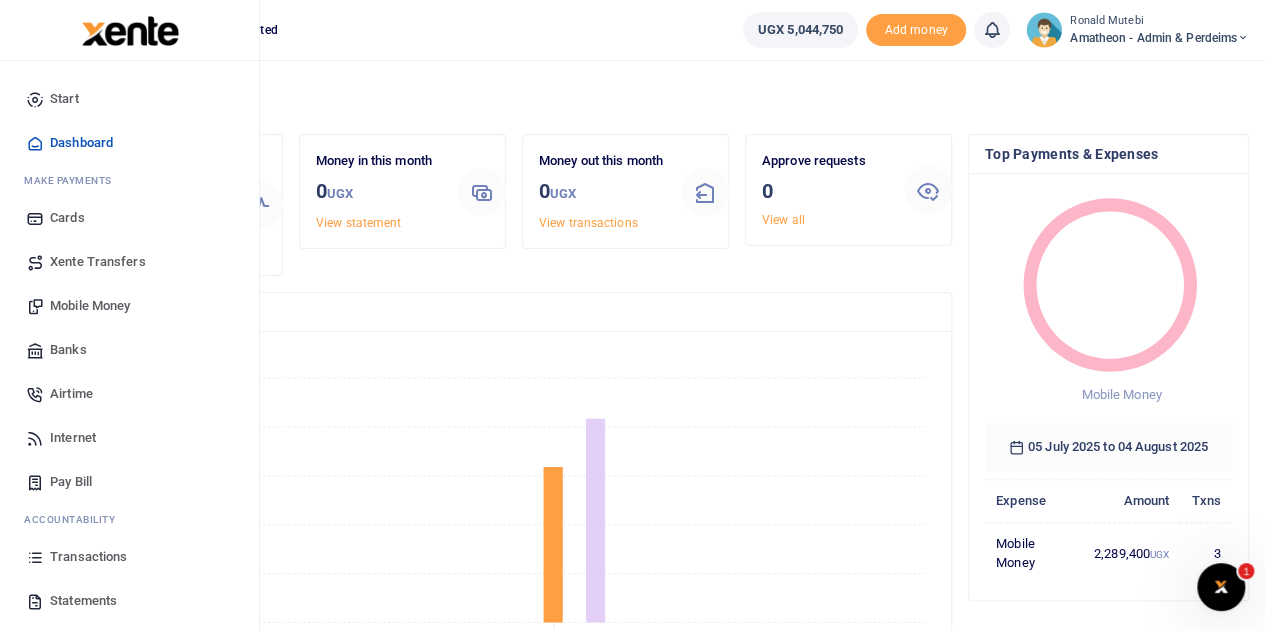 click on "Xente Transfers" at bounding box center (98, 262) 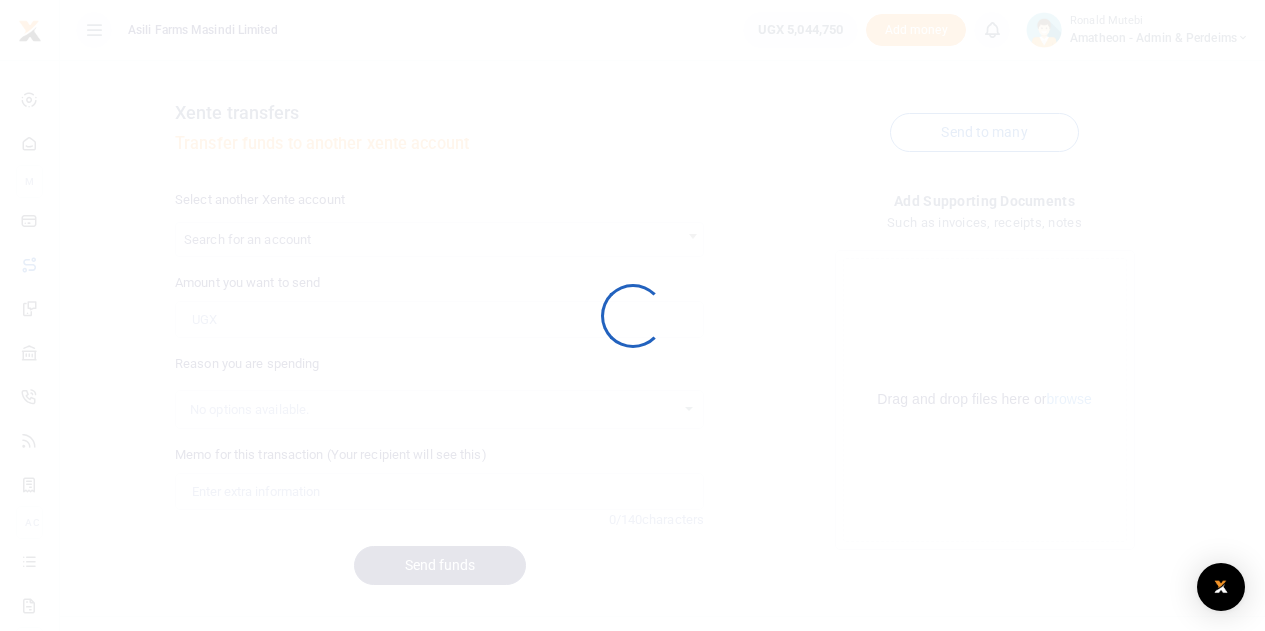 scroll, scrollTop: 0, scrollLeft: 0, axis: both 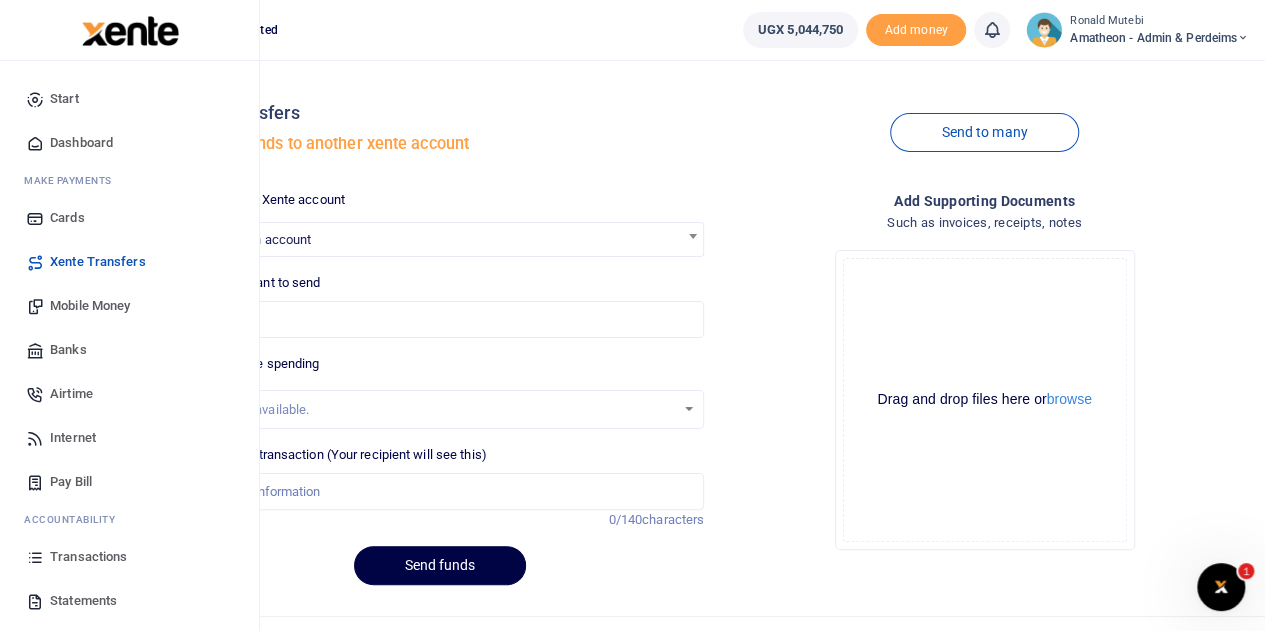 click on "Mobile Money" at bounding box center (90, 306) 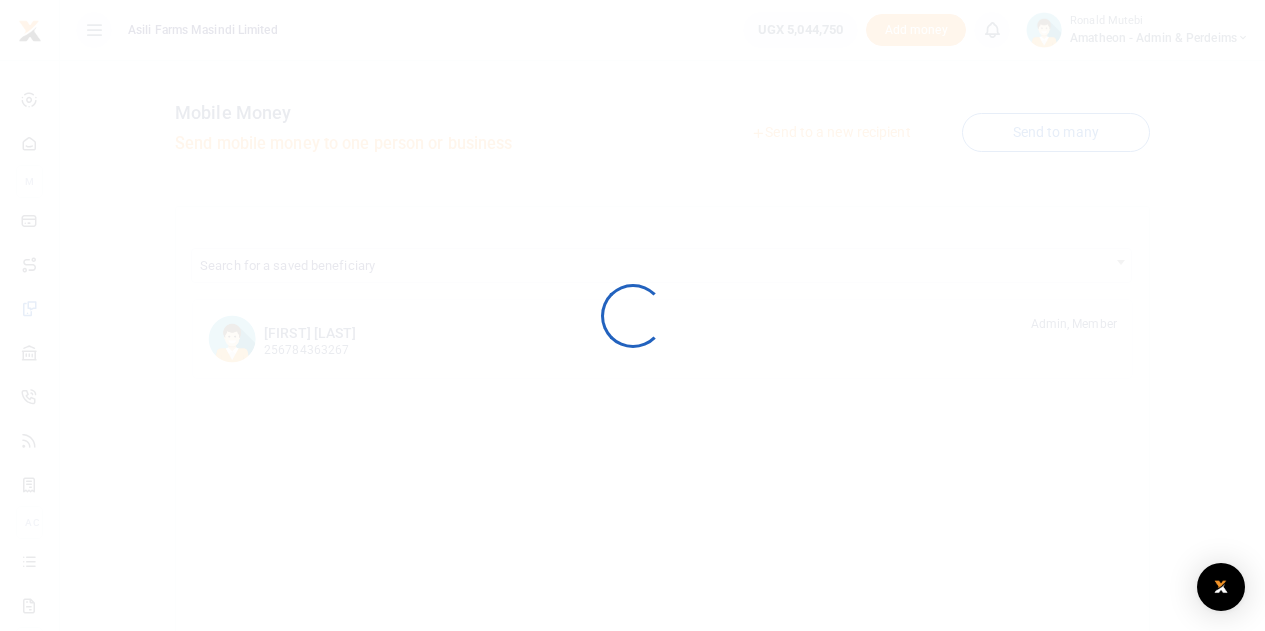 scroll, scrollTop: 0, scrollLeft: 0, axis: both 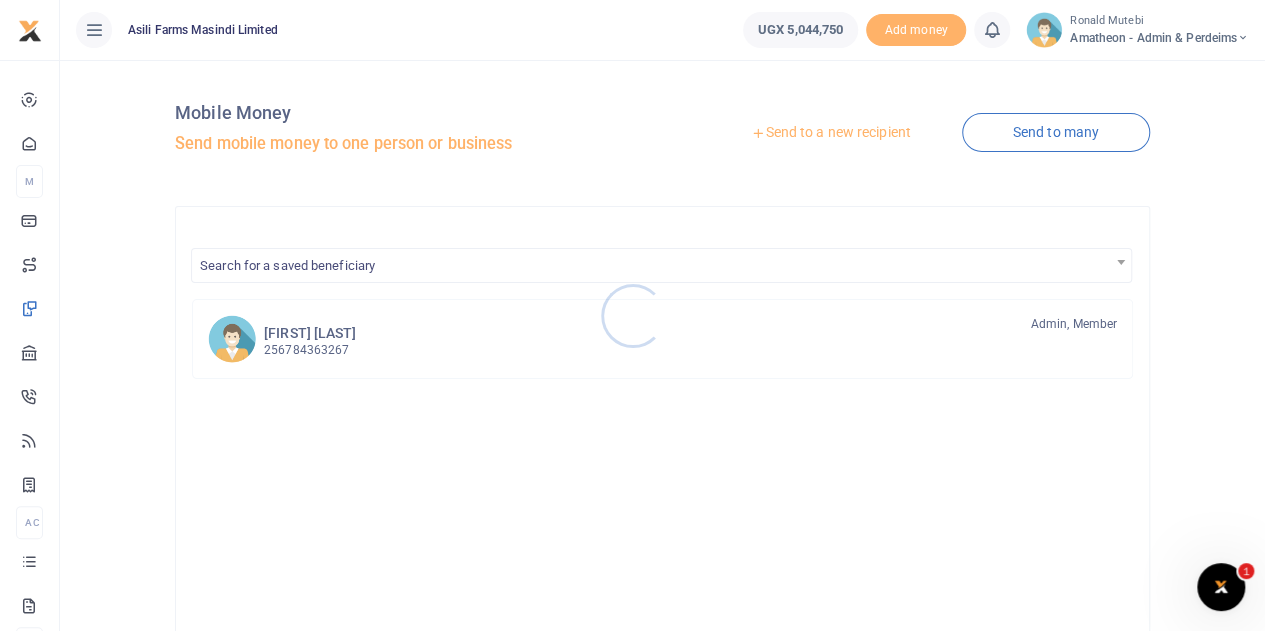 click at bounding box center (632, 315) 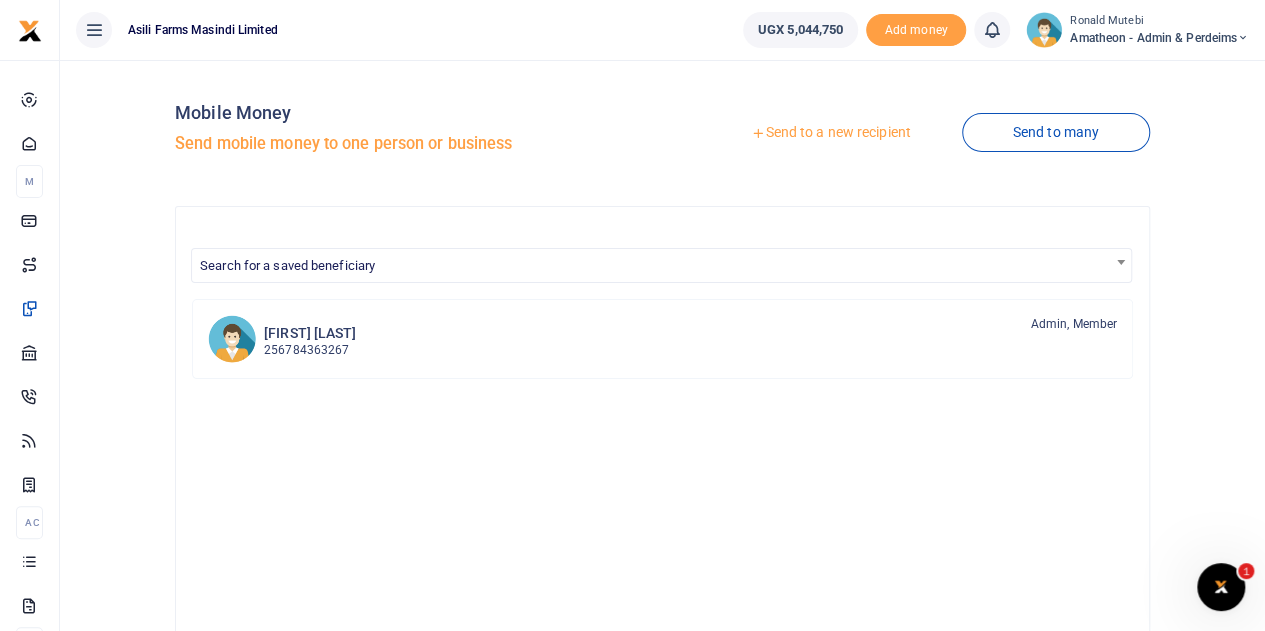 click on "Send to a new recipient" at bounding box center (830, 133) 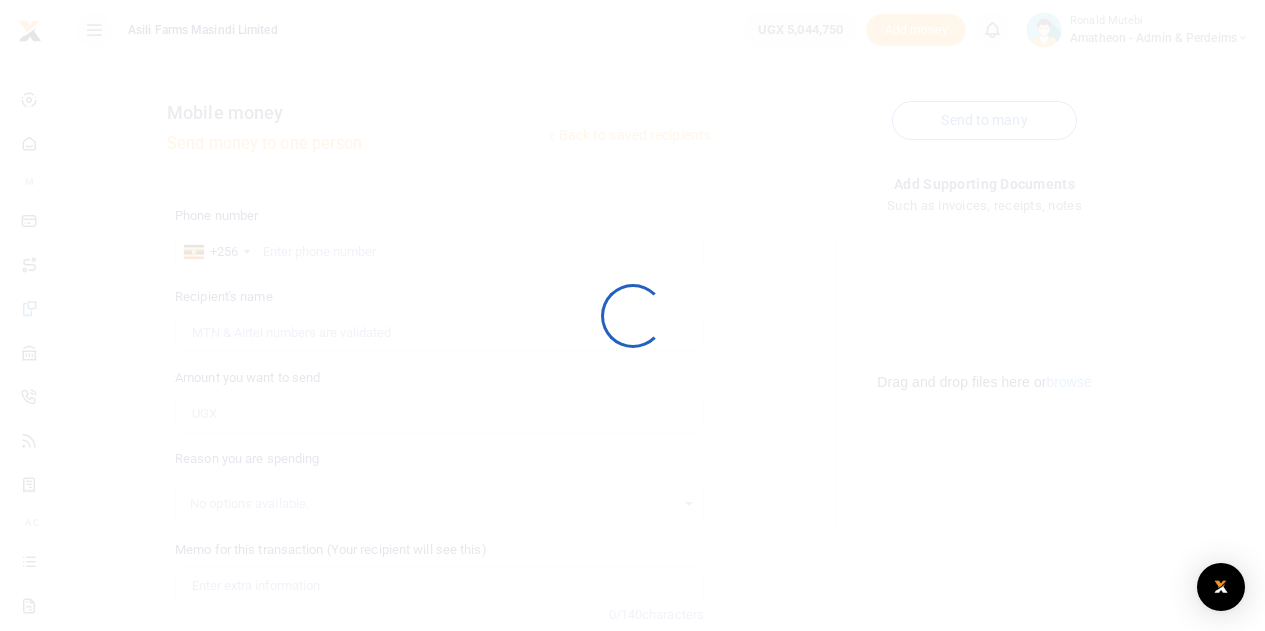 scroll, scrollTop: 0, scrollLeft: 0, axis: both 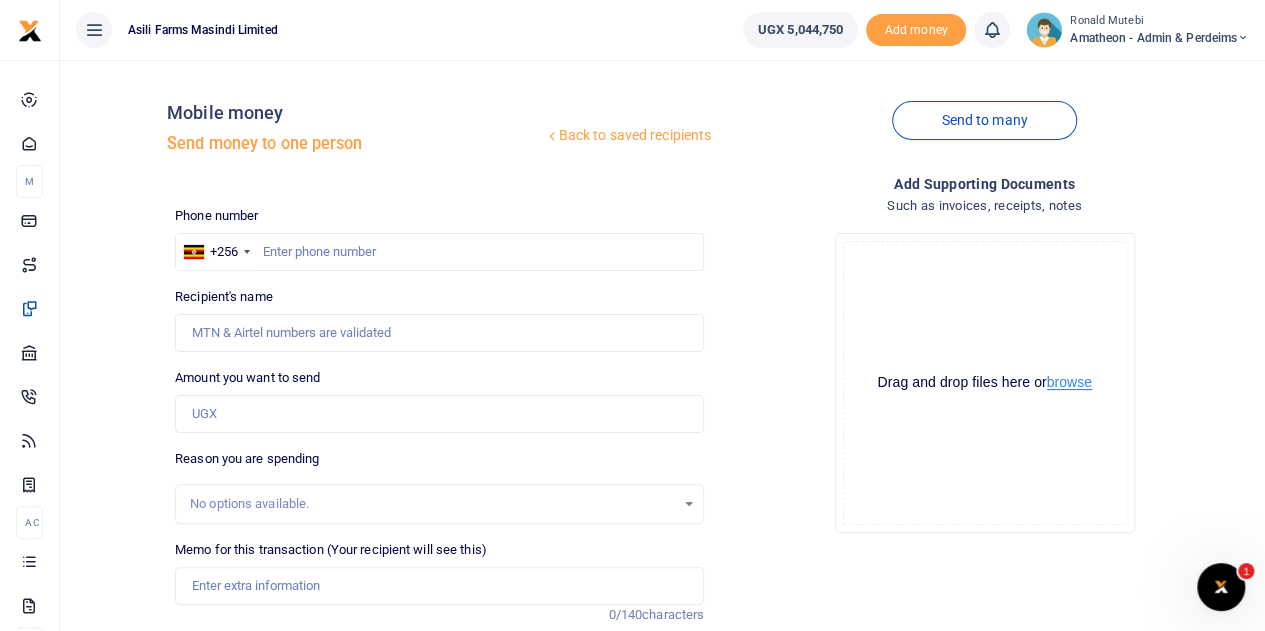 click on "browse" at bounding box center [1069, 382] 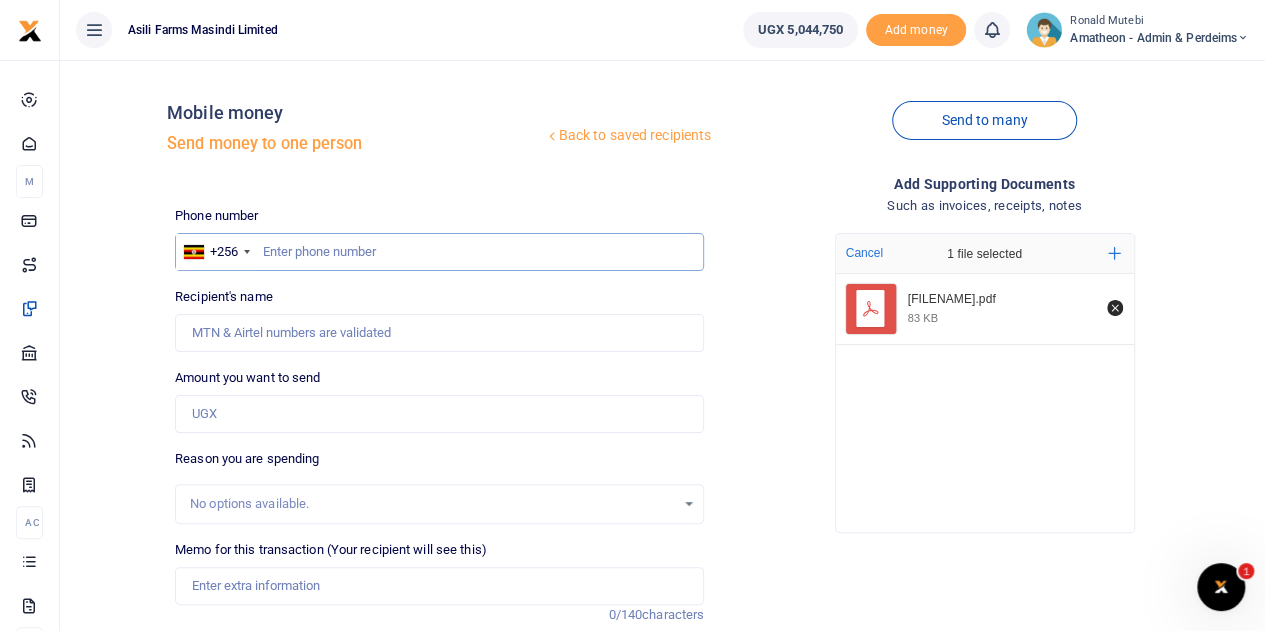 click at bounding box center [439, 252] 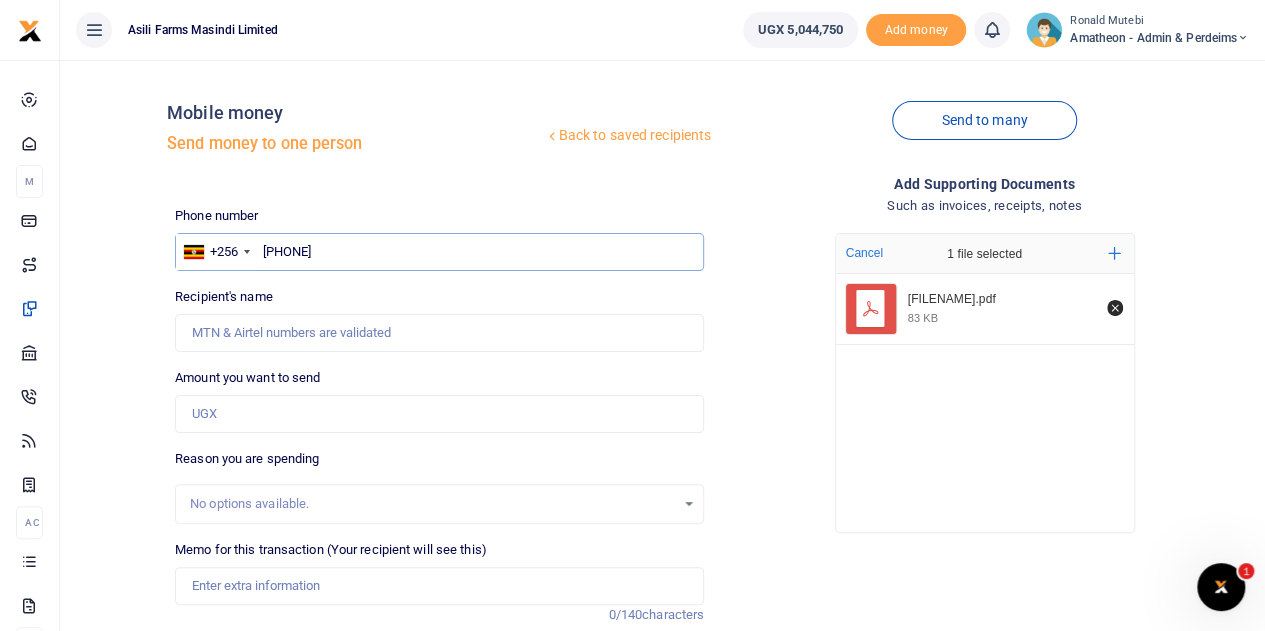 type on "[PHONE]" 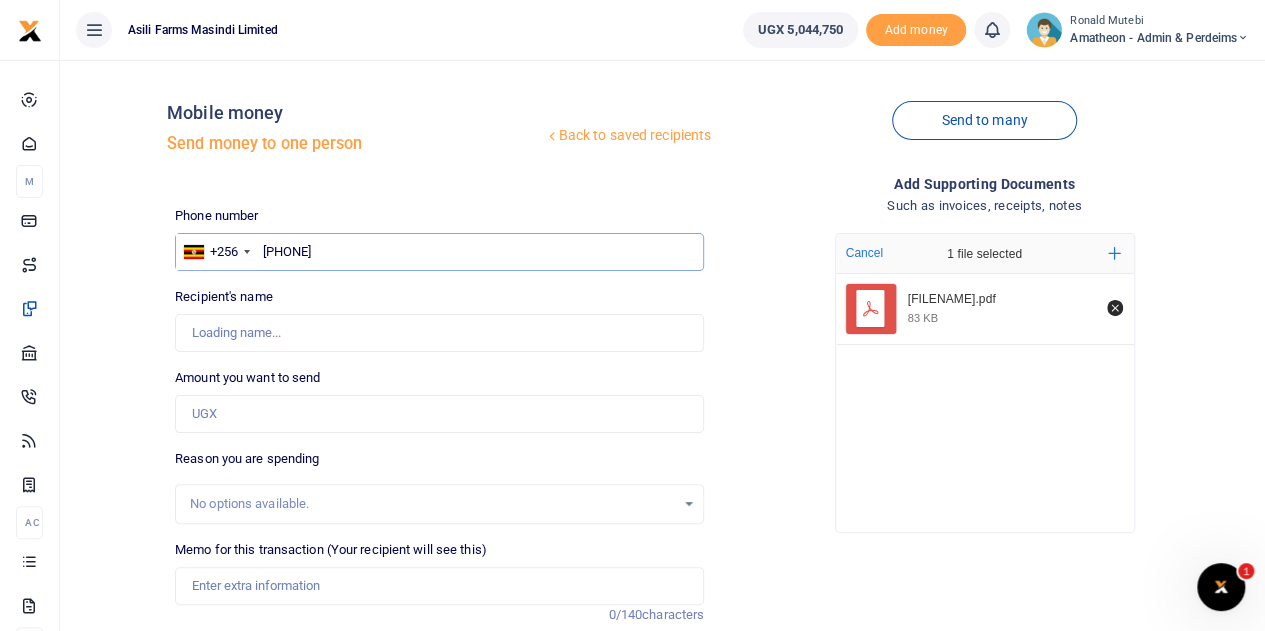 type on "[FIRST] [LAST]" 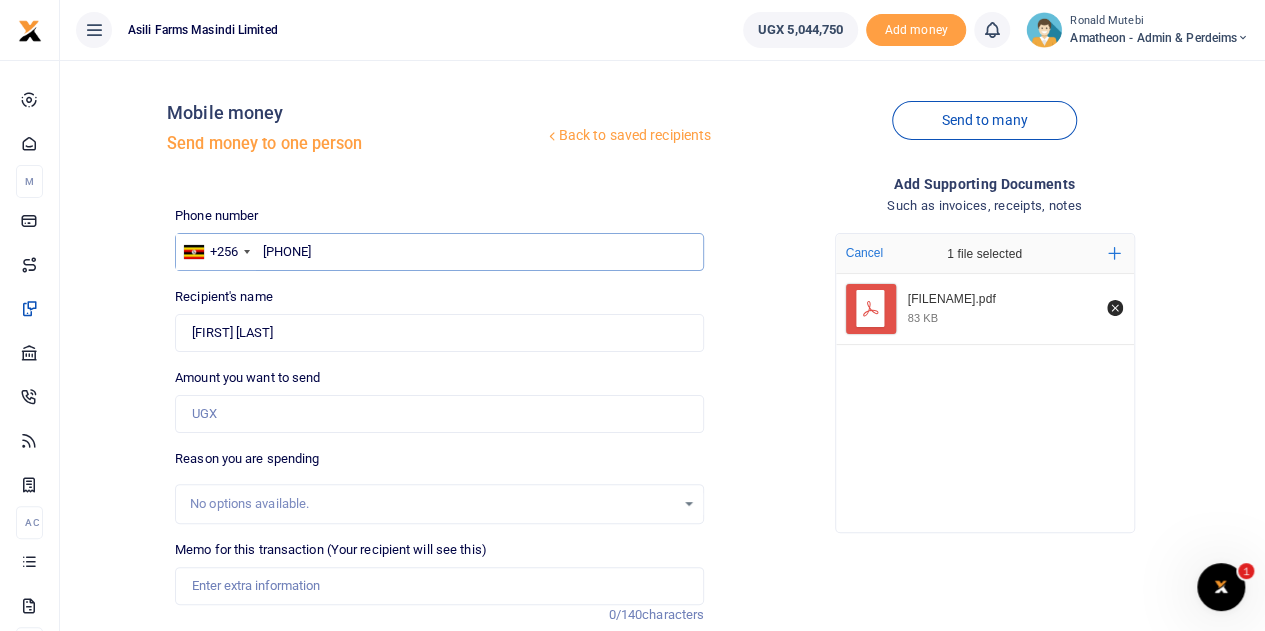 type on "779693003" 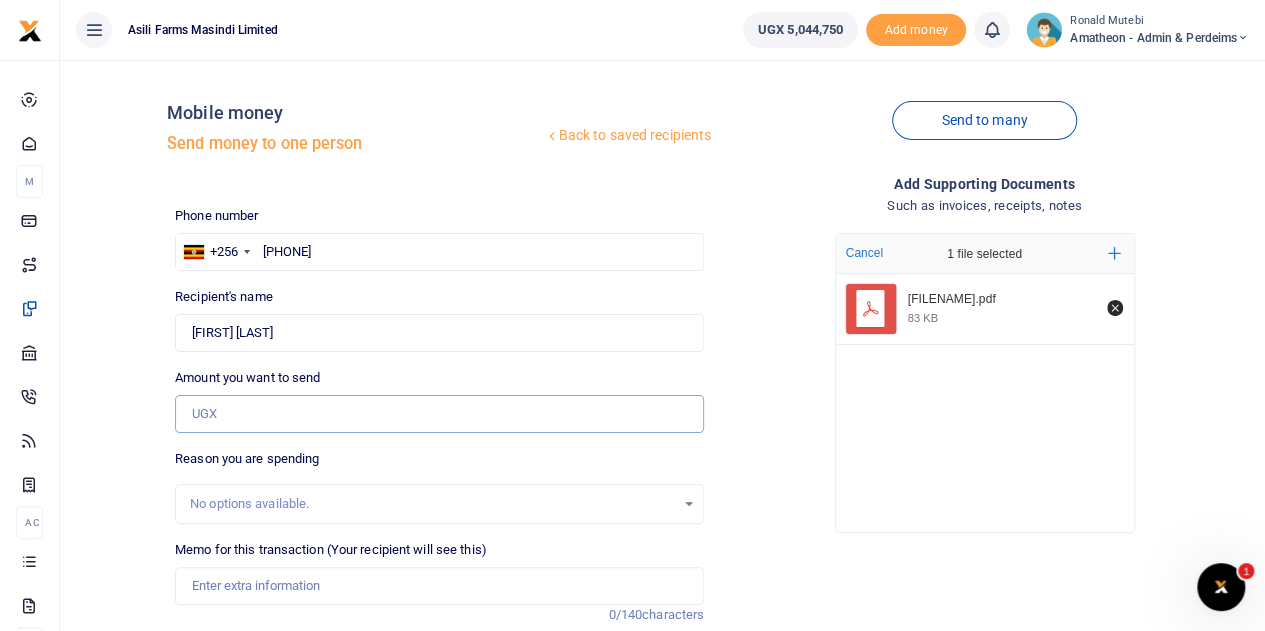 click on "Amount you want to send" at bounding box center [439, 414] 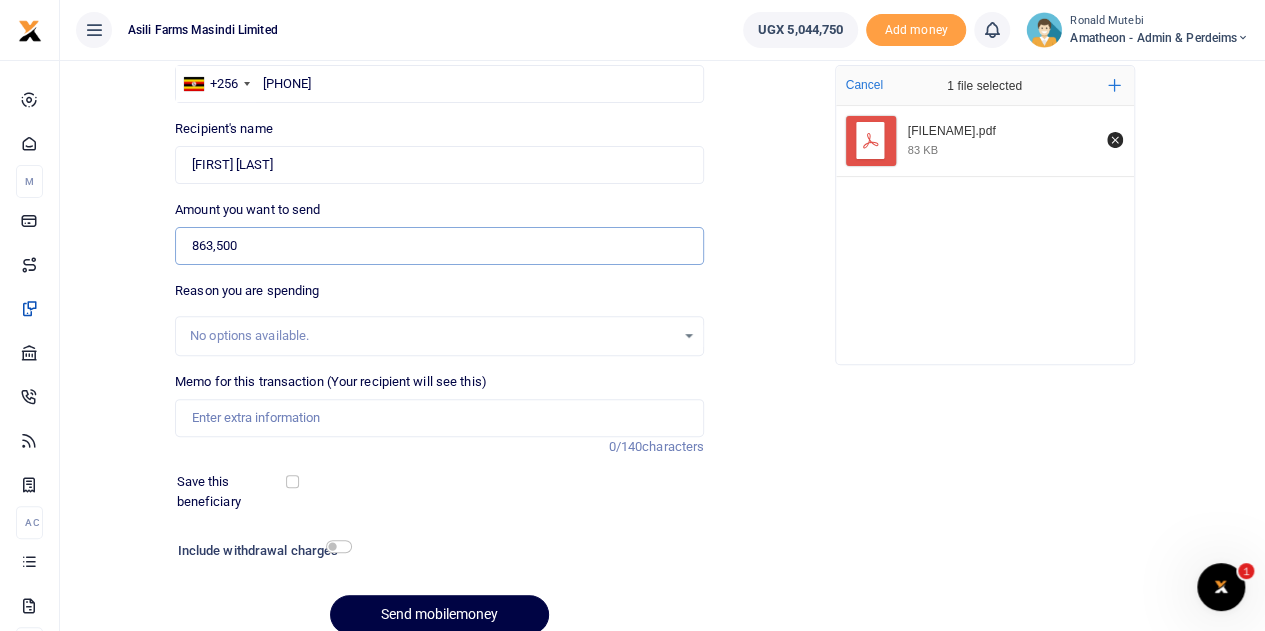 scroll, scrollTop: 200, scrollLeft: 0, axis: vertical 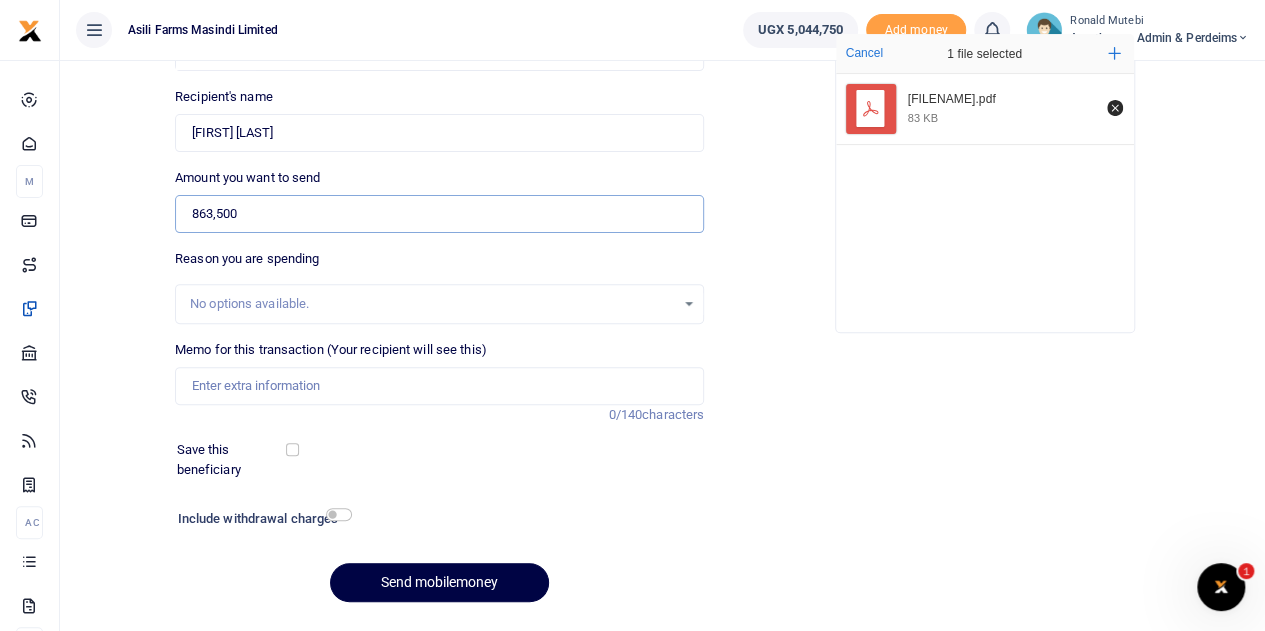 type on "863,500" 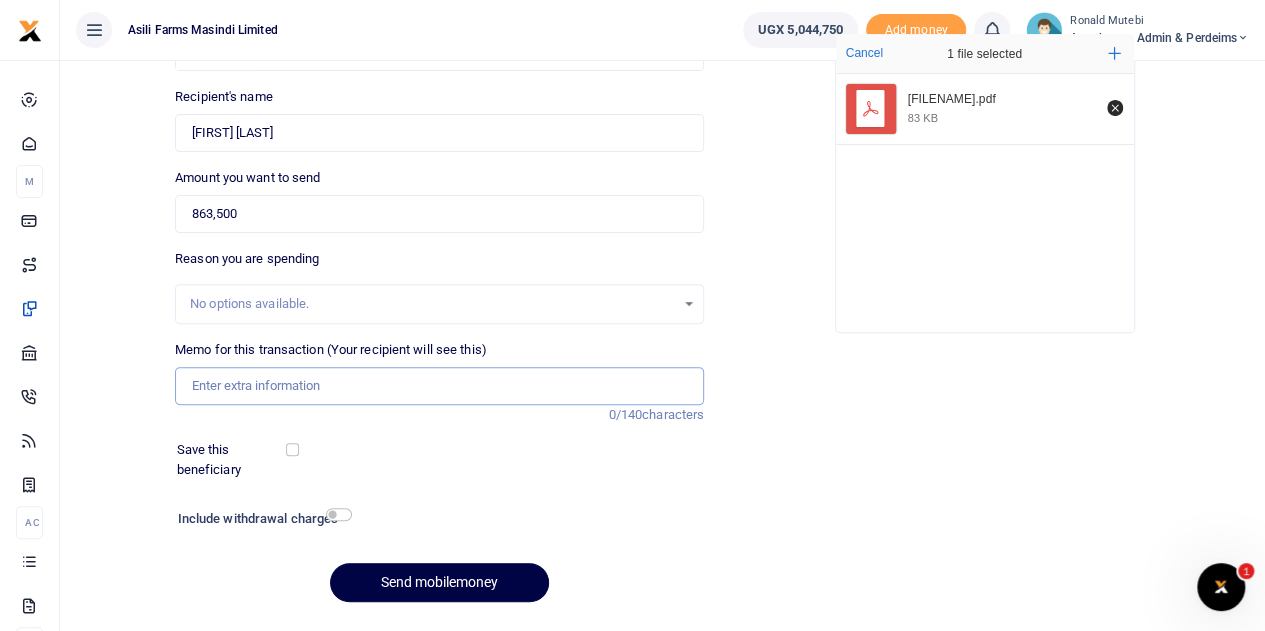 click on "Memo for this transaction (Your recipient will see this)" at bounding box center (439, 386) 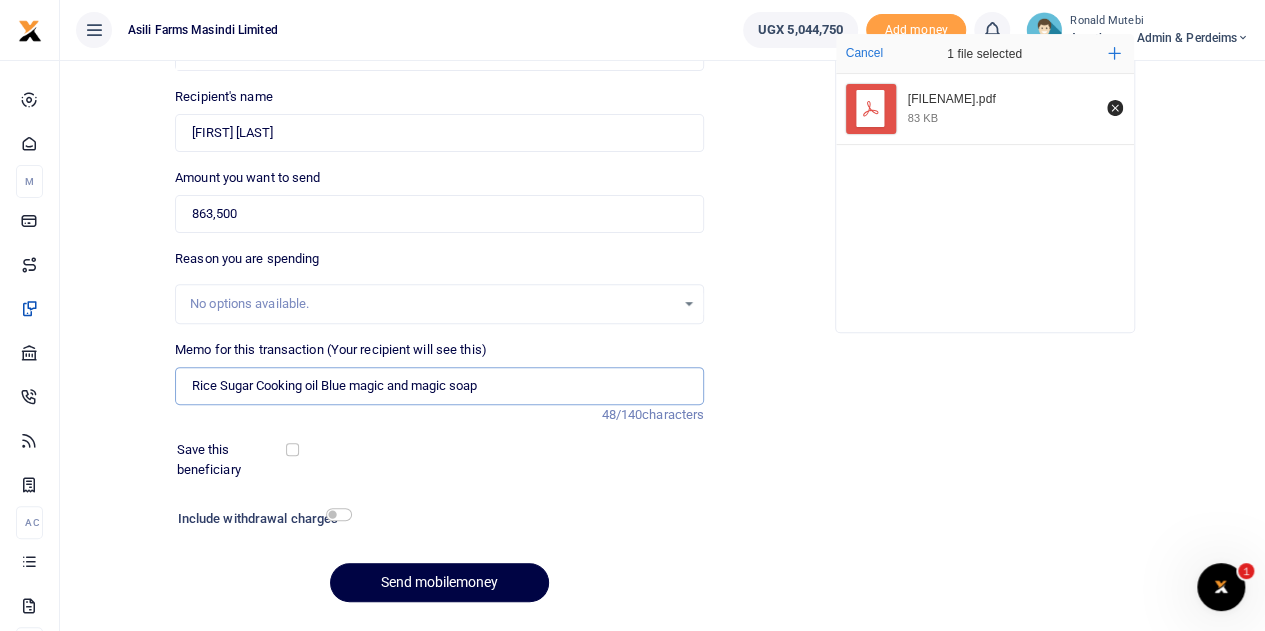 type on "Rice Sugar Cooking oil Blue magic and magic soap" 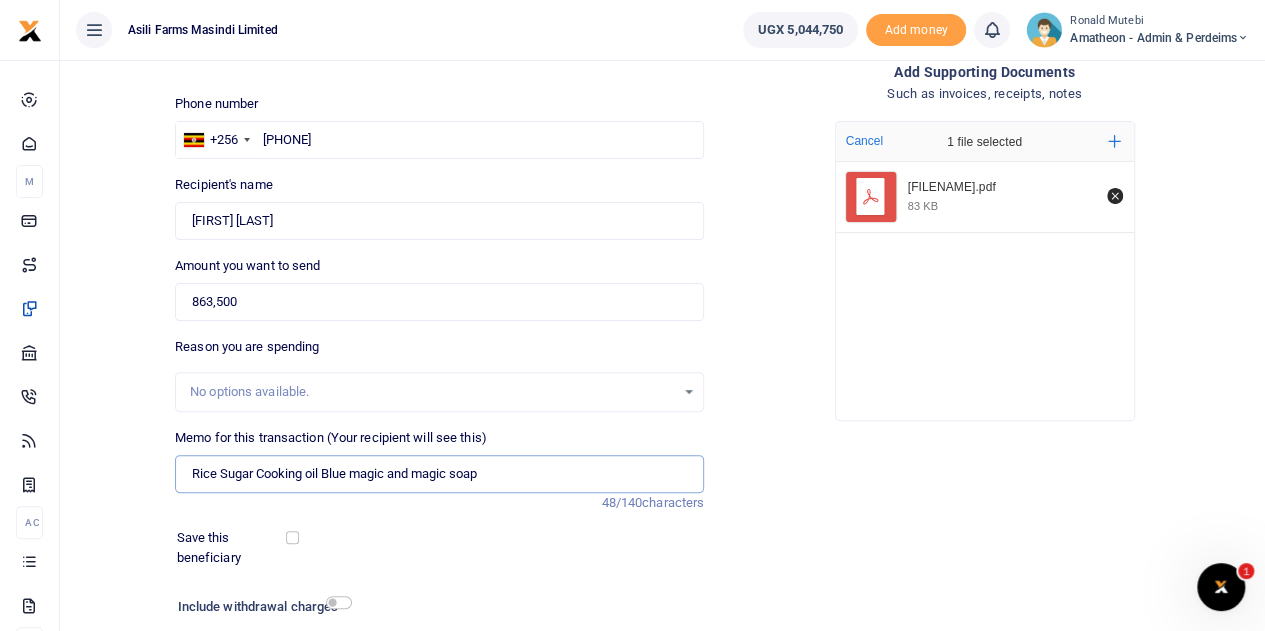 scroll, scrollTop: 252, scrollLeft: 0, axis: vertical 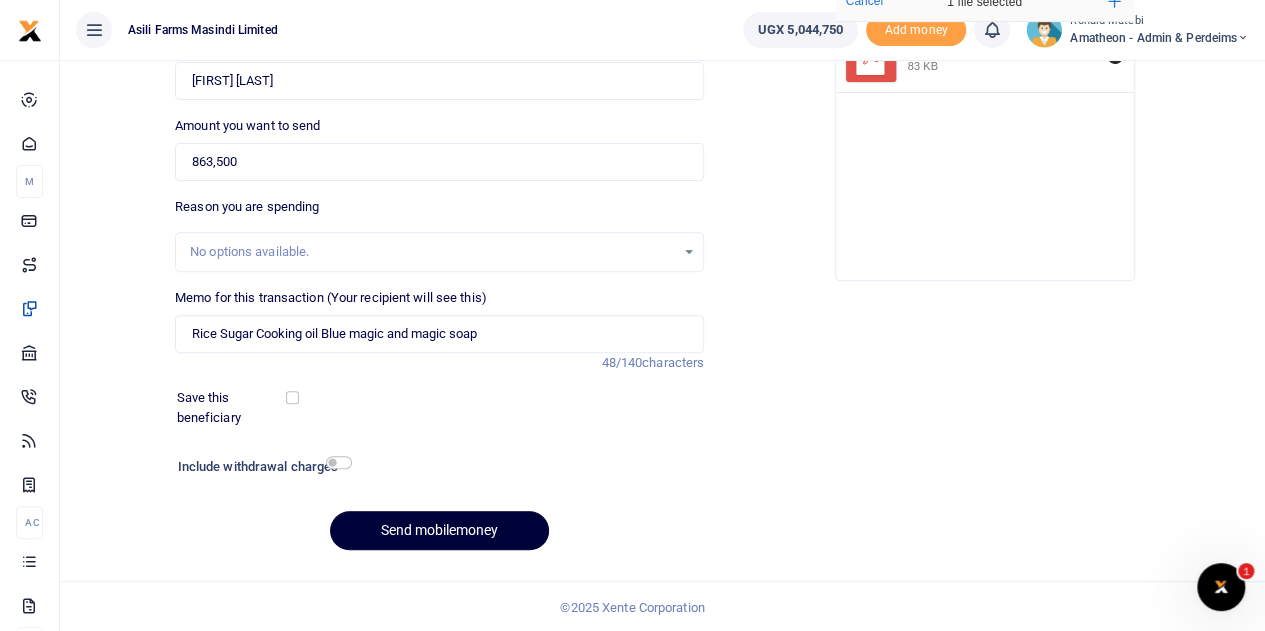 click on "Send mobilemoney" at bounding box center [439, 530] 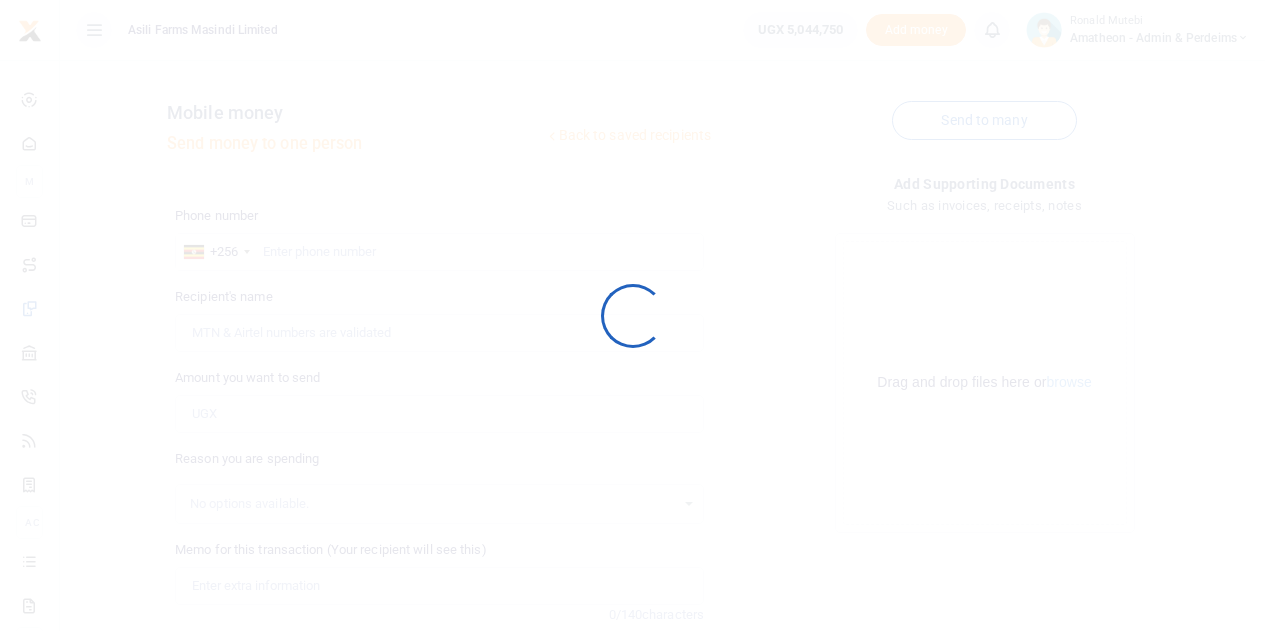scroll, scrollTop: 252, scrollLeft: 0, axis: vertical 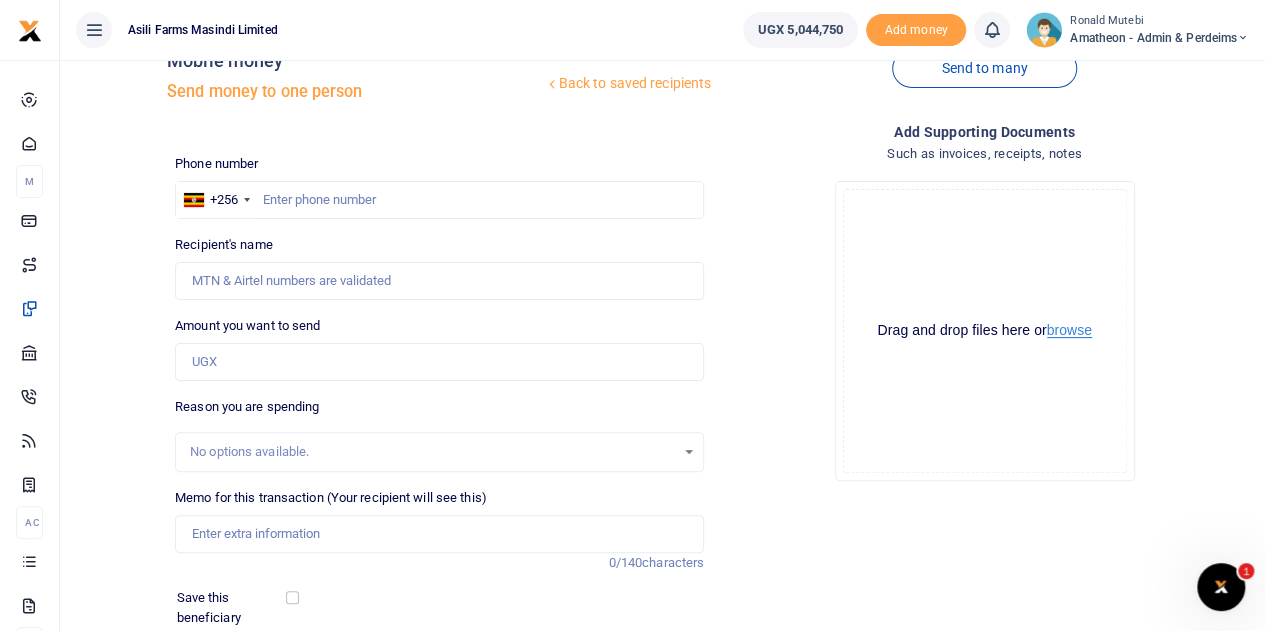 click on "browse" at bounding box center [1069, 330] 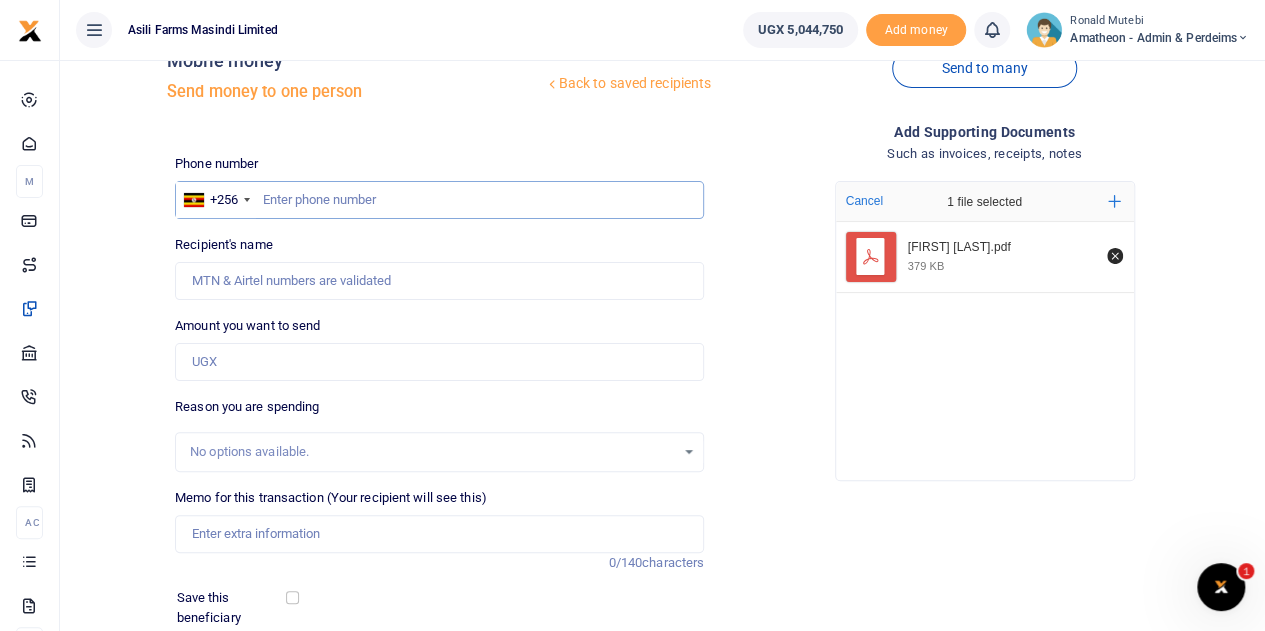 click at bounding box center (439, 200) 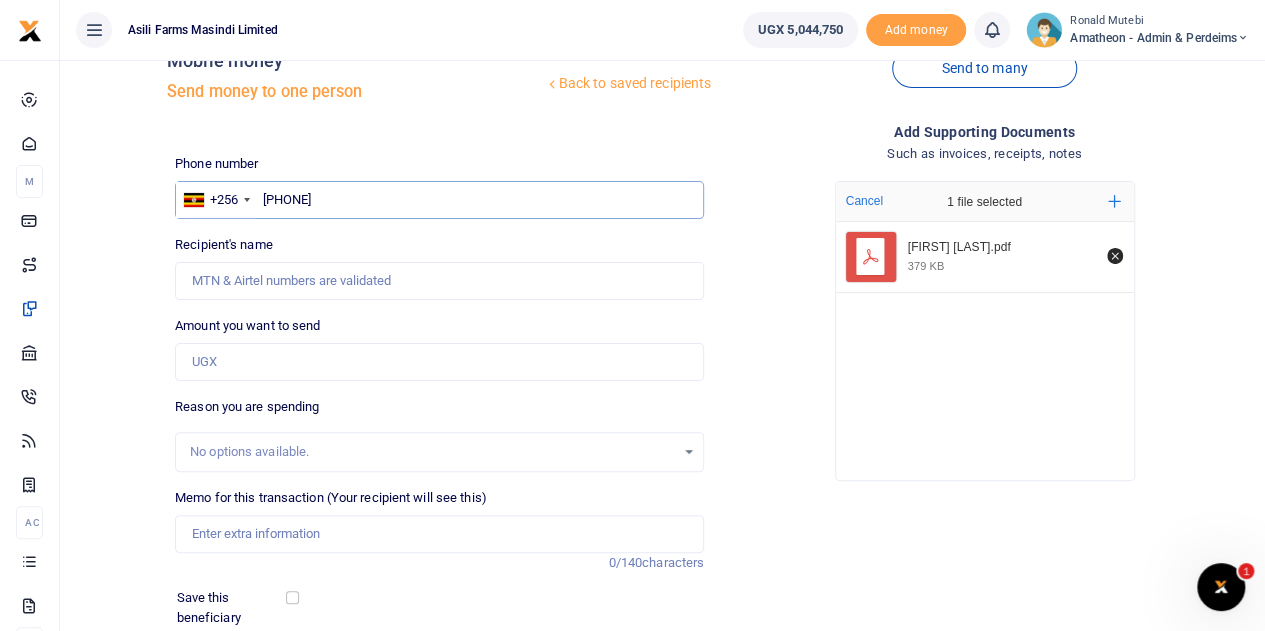 type on "772653869" 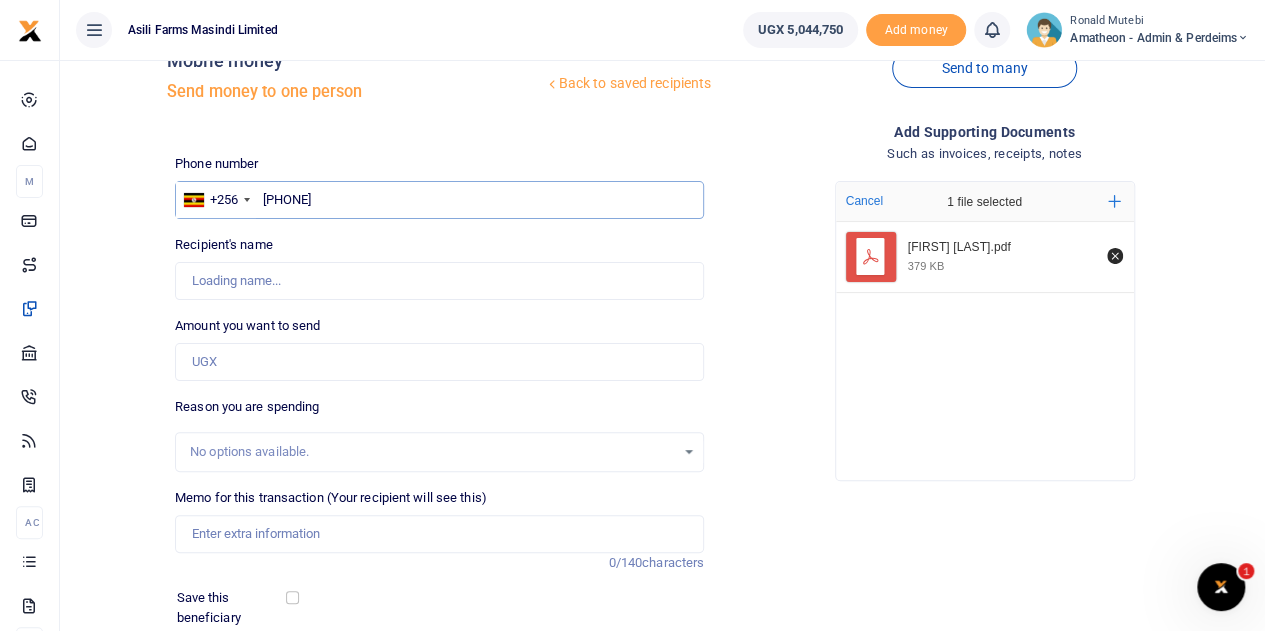 type on "Veronica Adong" 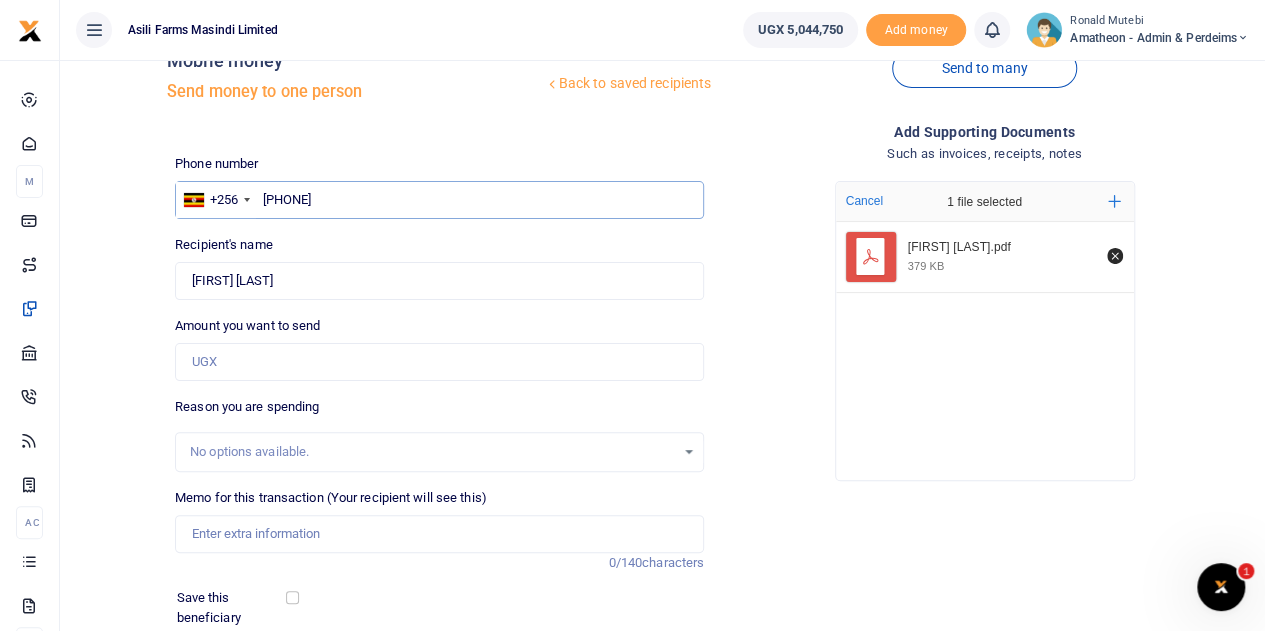 type on "772653869" 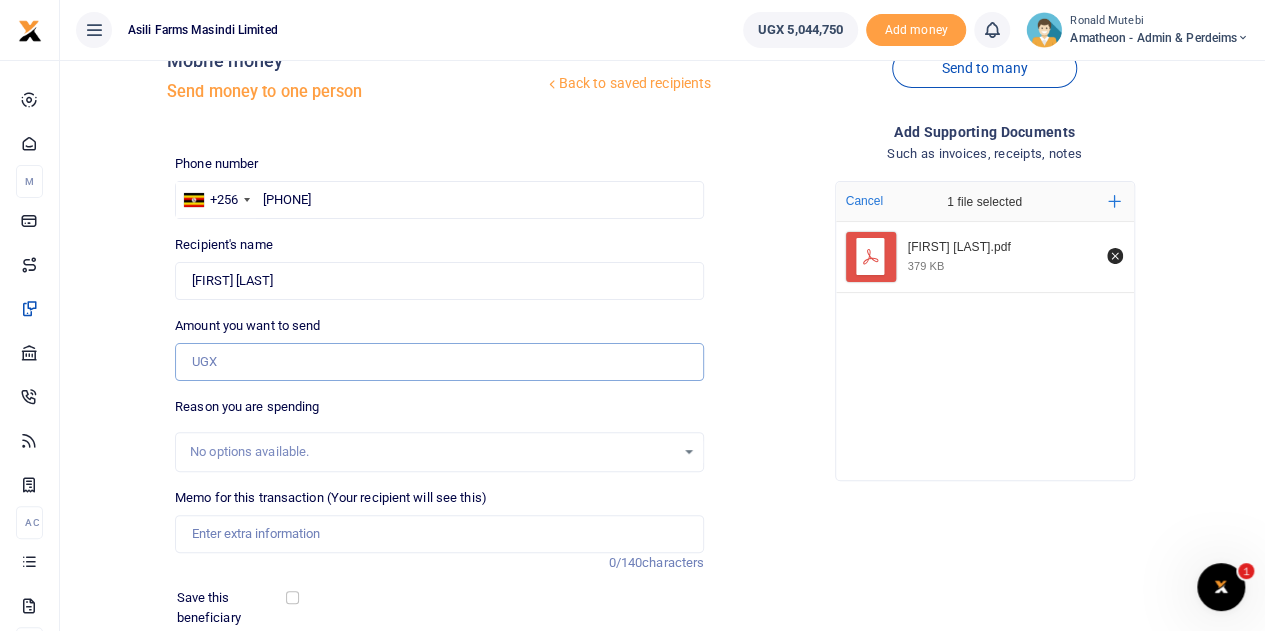 click on "Amount you want to send" at bounding box center [439, 362] 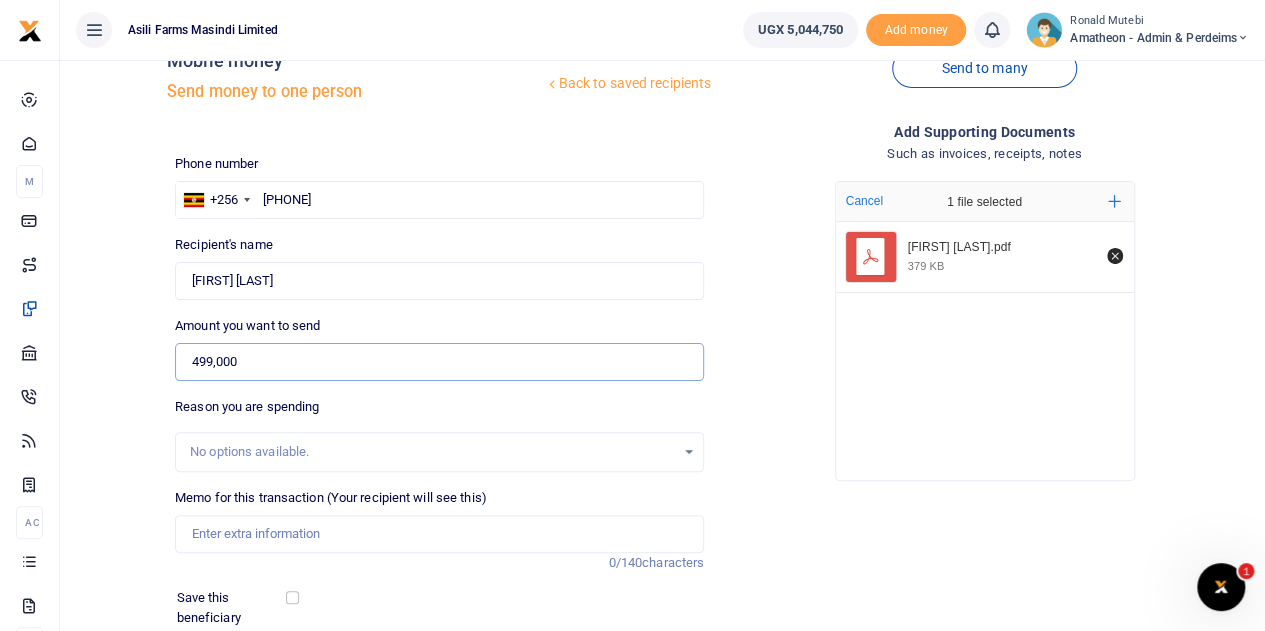 type on "499,000" 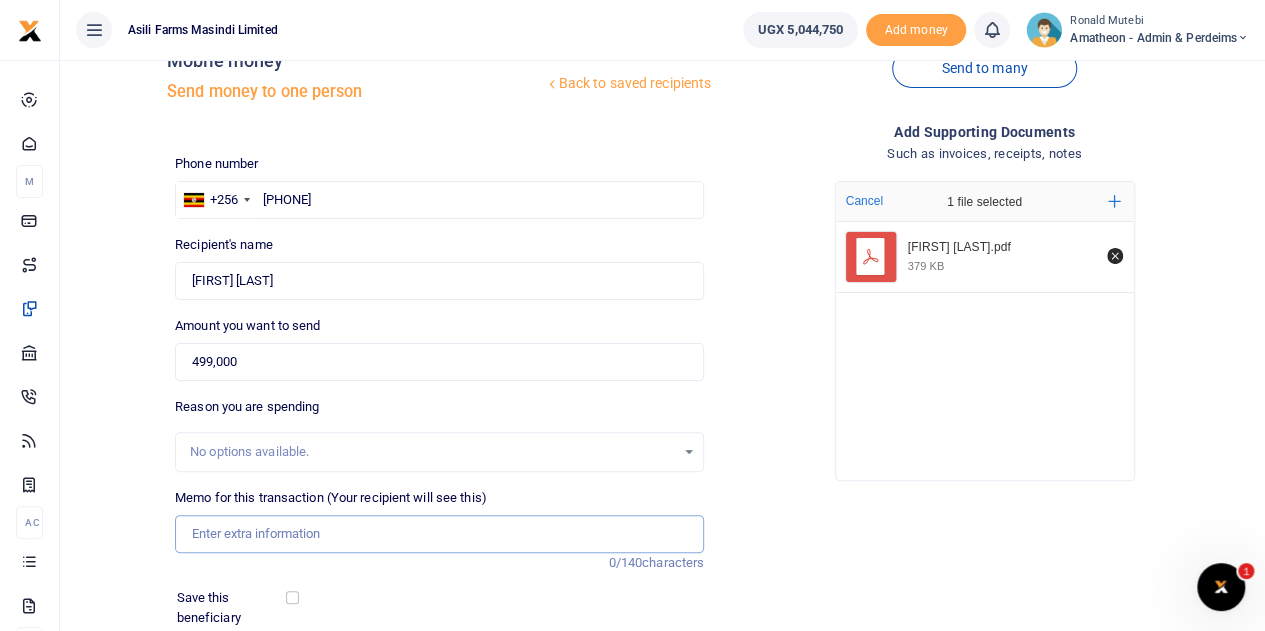 click on "Memo for this transaction (Your recipient will see this)" at bounding box center [439, 534] 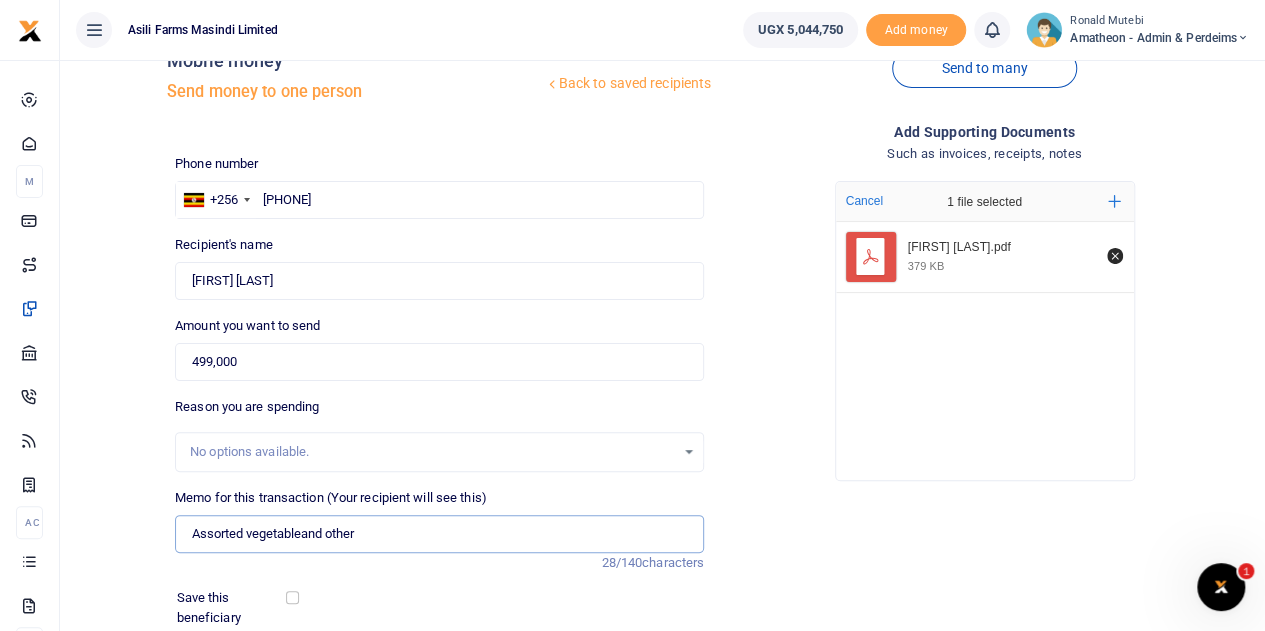 click on "Assorted vegetableand other" at bounding box center [439, 534] 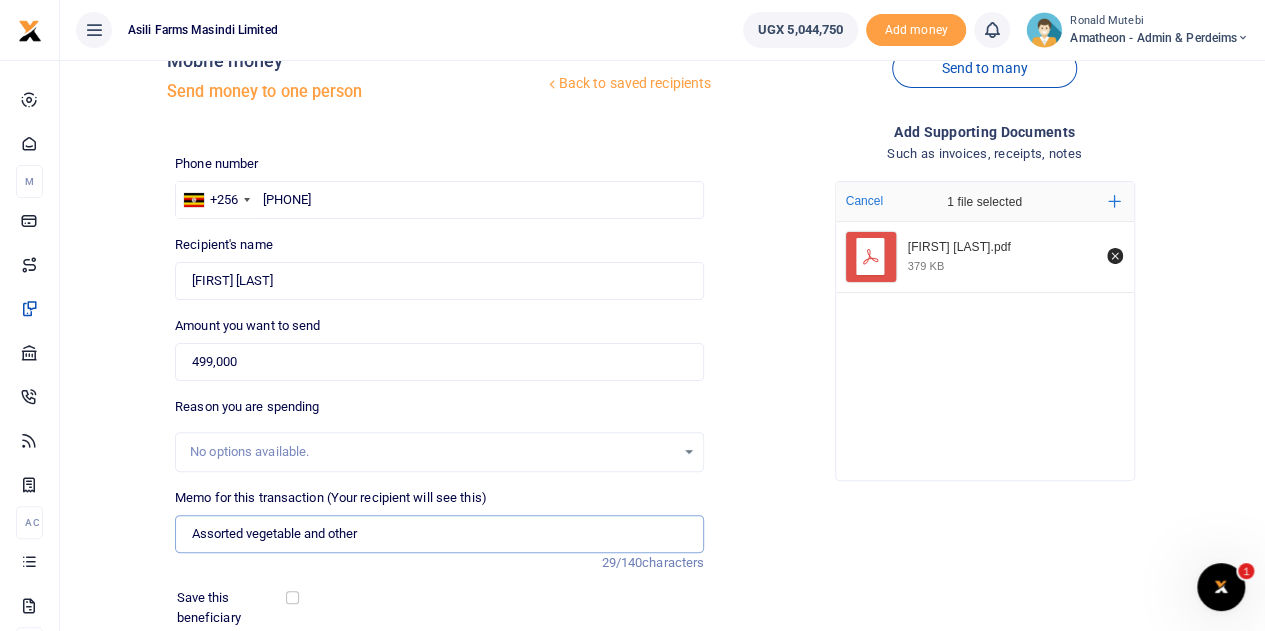 click on "Assorted vegetable and other" at bounding box center (439, 534) 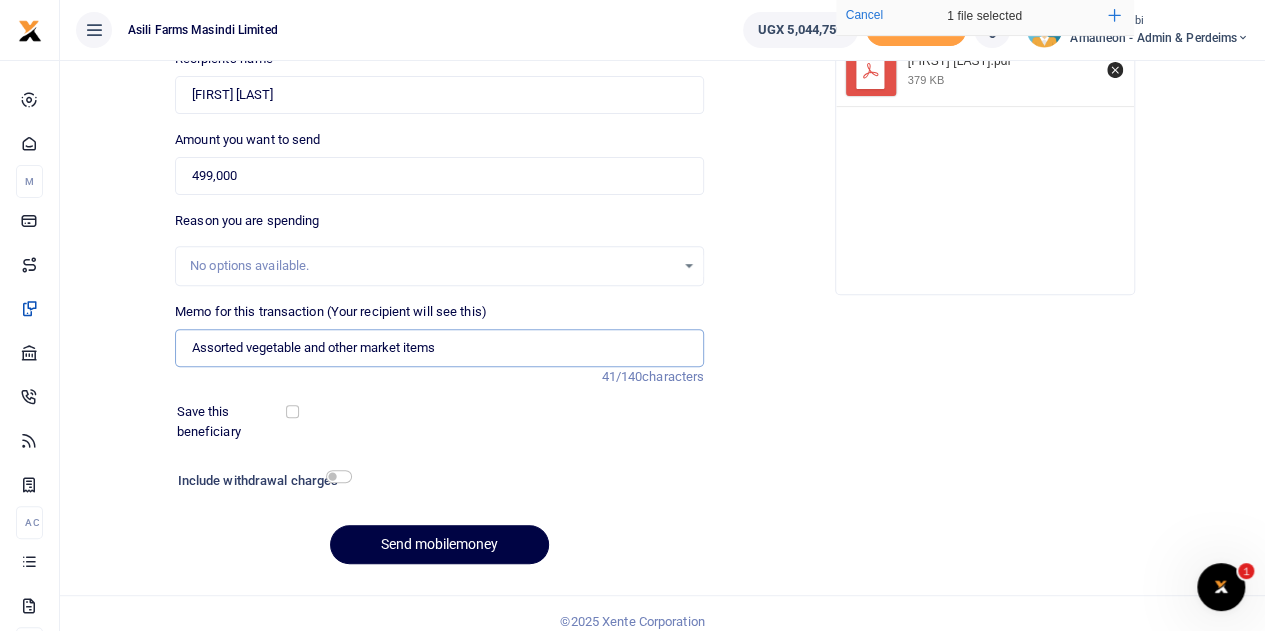 scroll, scrollTop: 252, scrollLeft: 0, axis: vertical 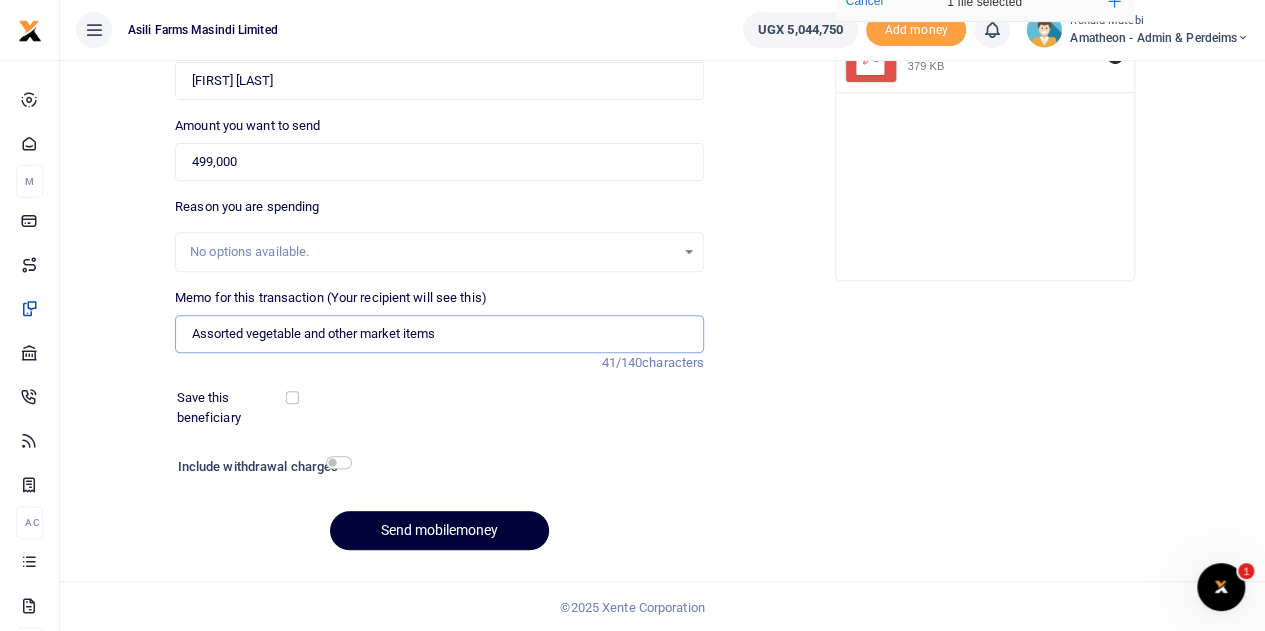 type on "Assorted vegetable and other market items" 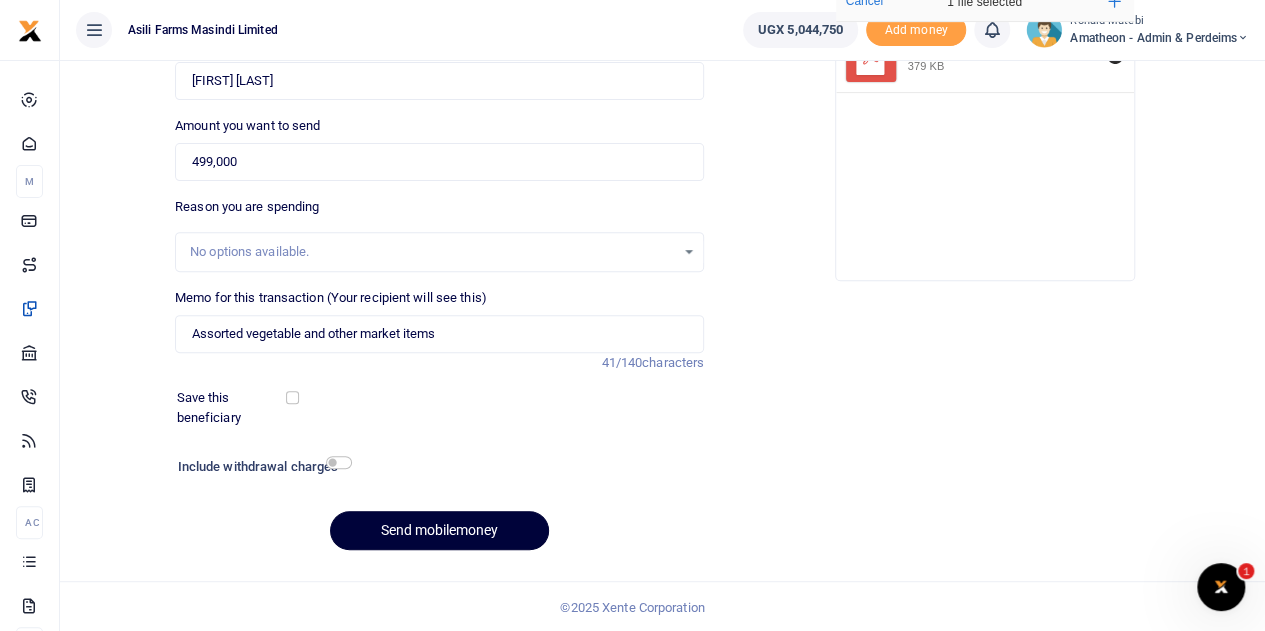 click on "Send mobilemoney" at bounding box center (439, 530) 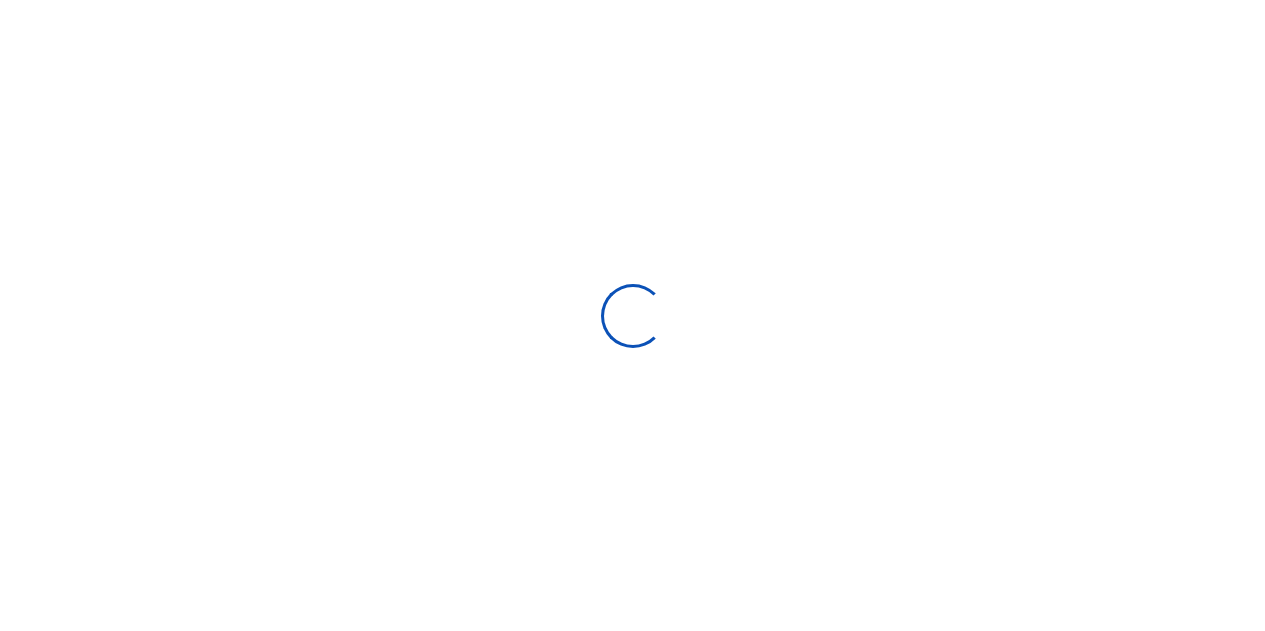 select 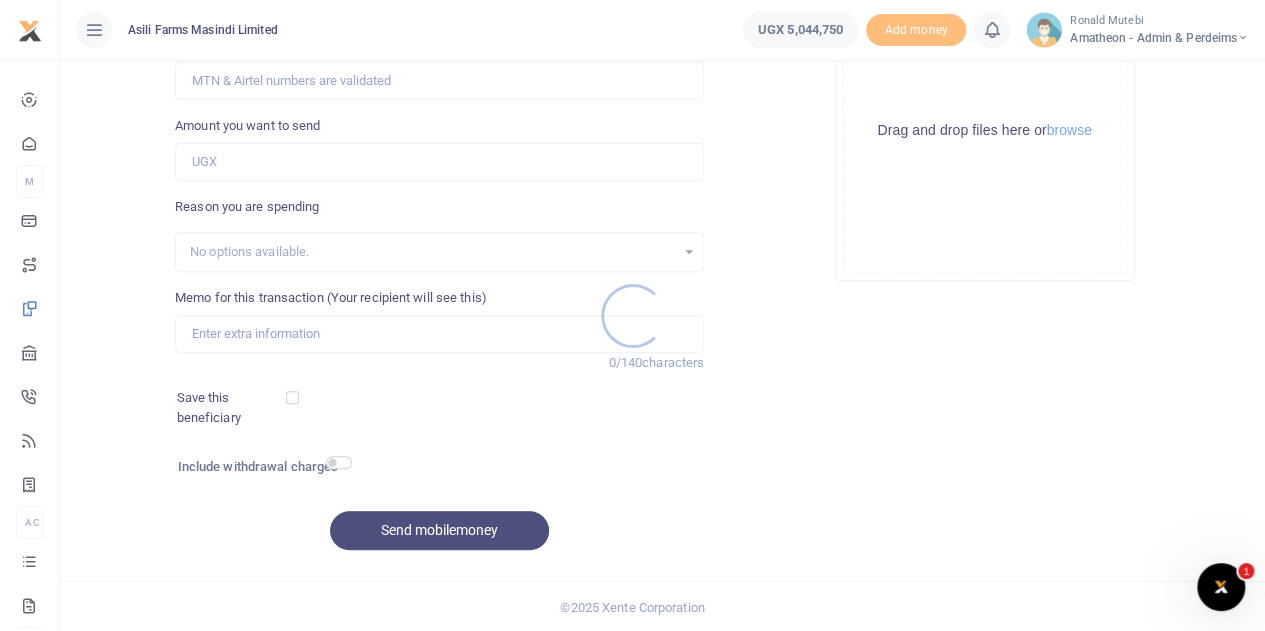 scroll, scrollTop: 0, scrollLeft: 0, axis: both 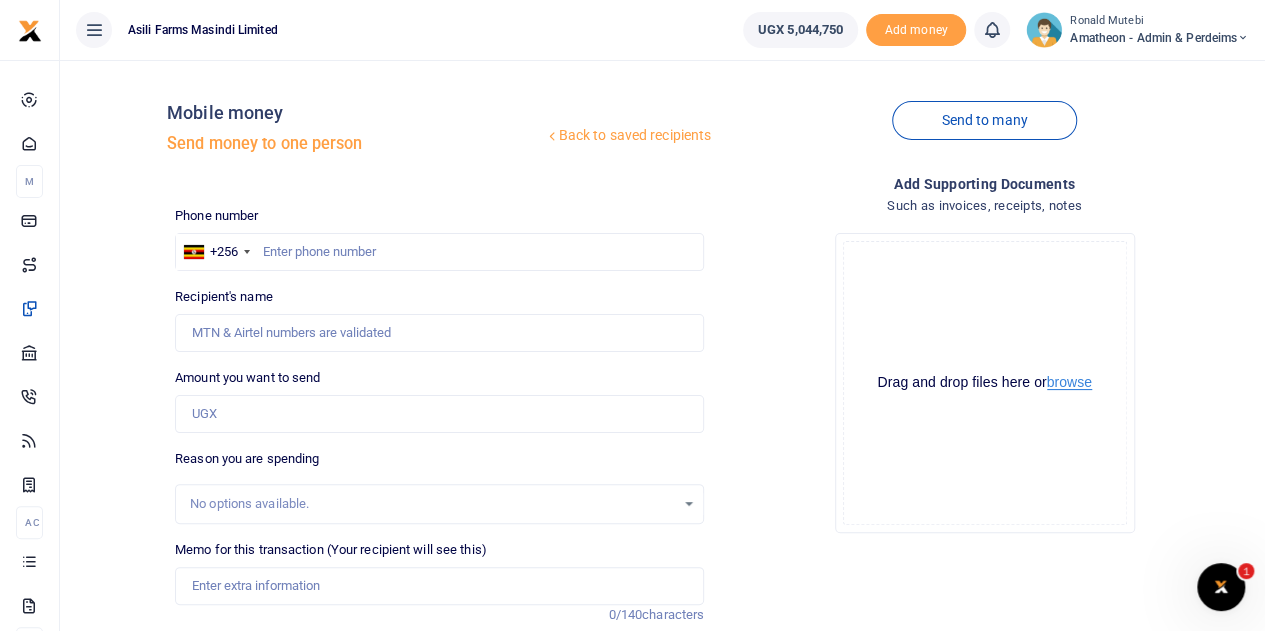 click on "browse" at bounding box center [1069, 382] 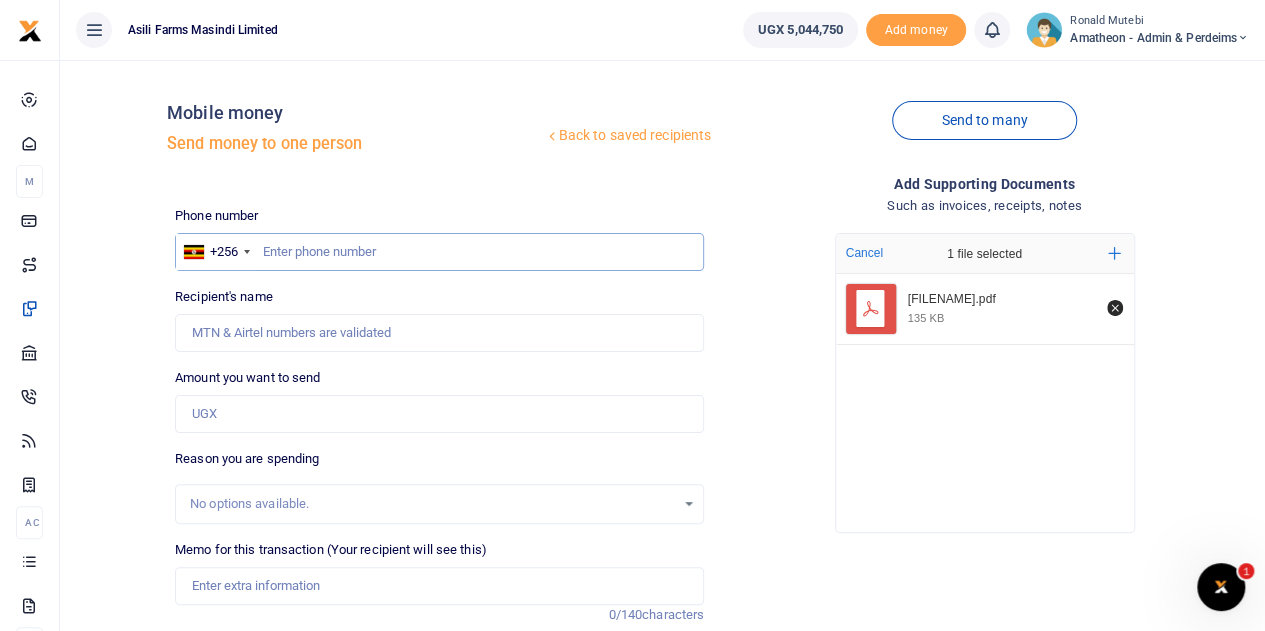 click at bounding box center (439, 252) 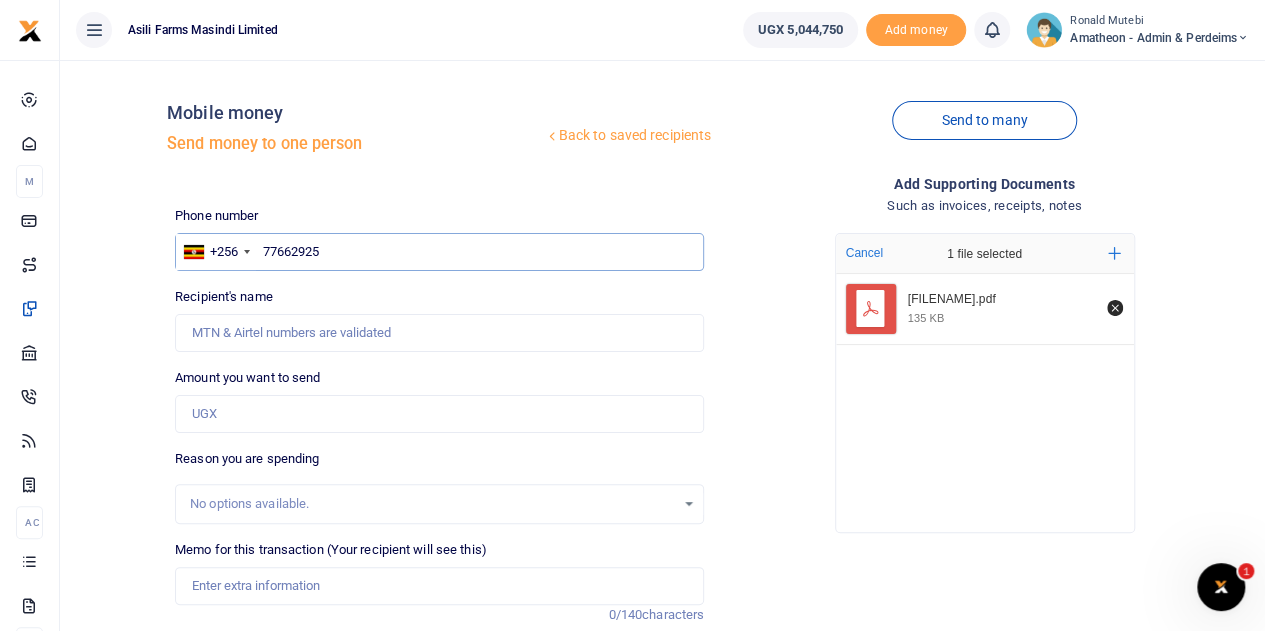 type on "776629253" 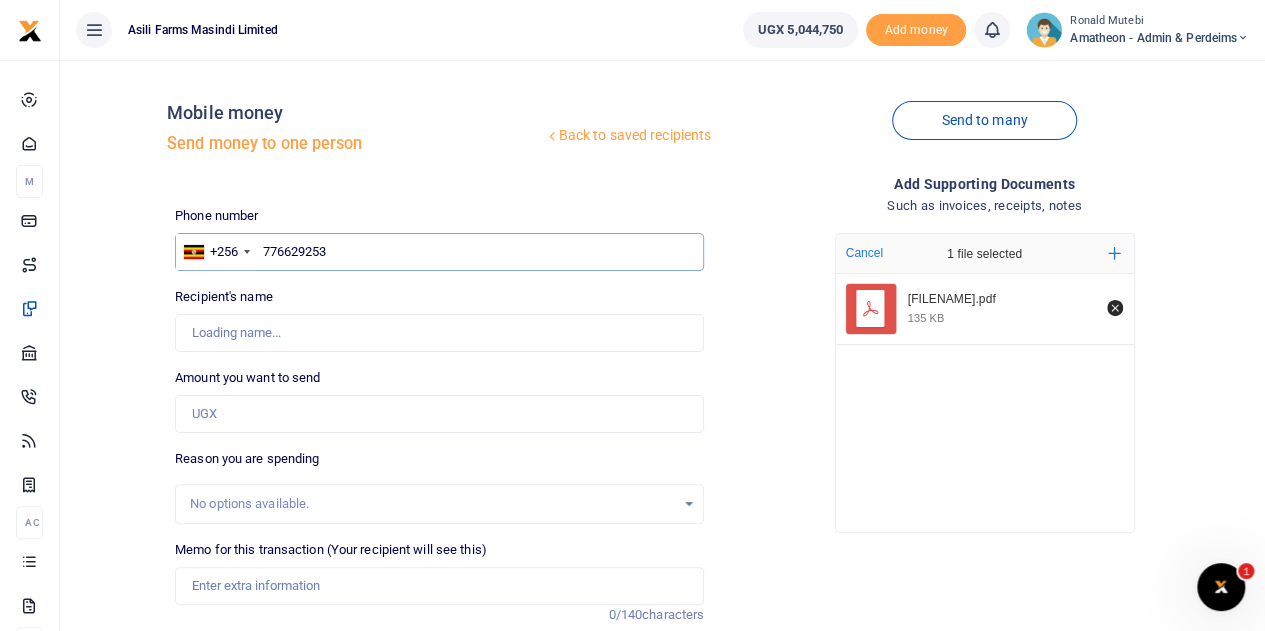 type on "Ritah Nalwoga" 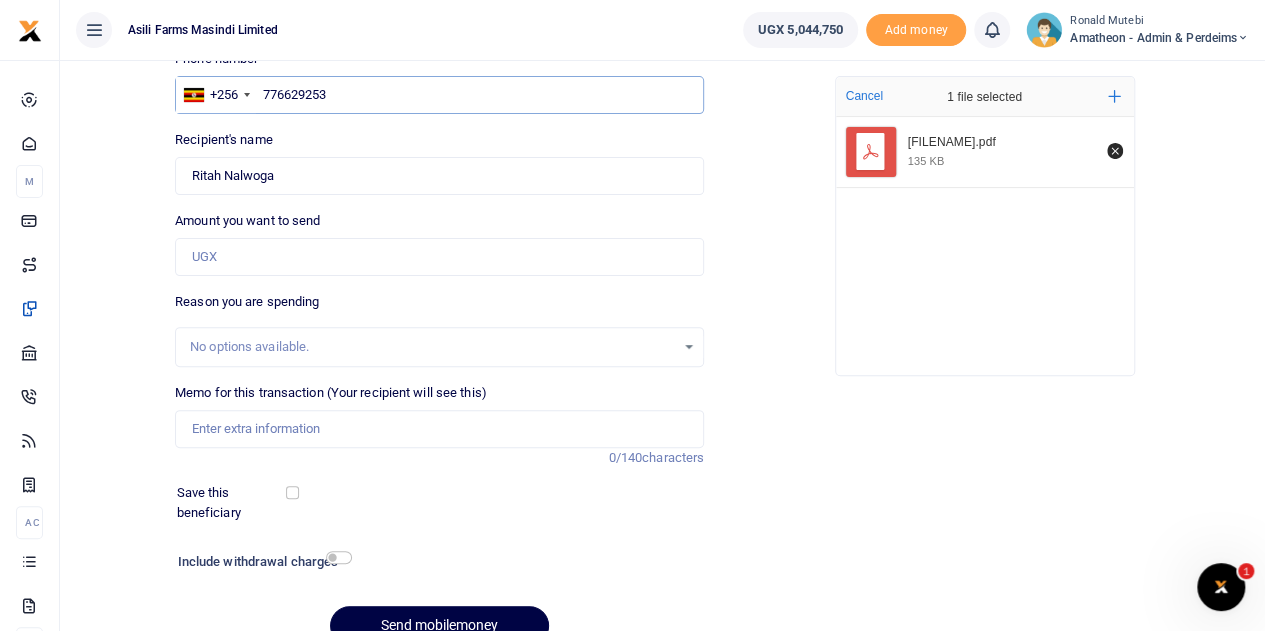 scroll, scrollTop: 200, scrollLeft: 0, axis: vertical 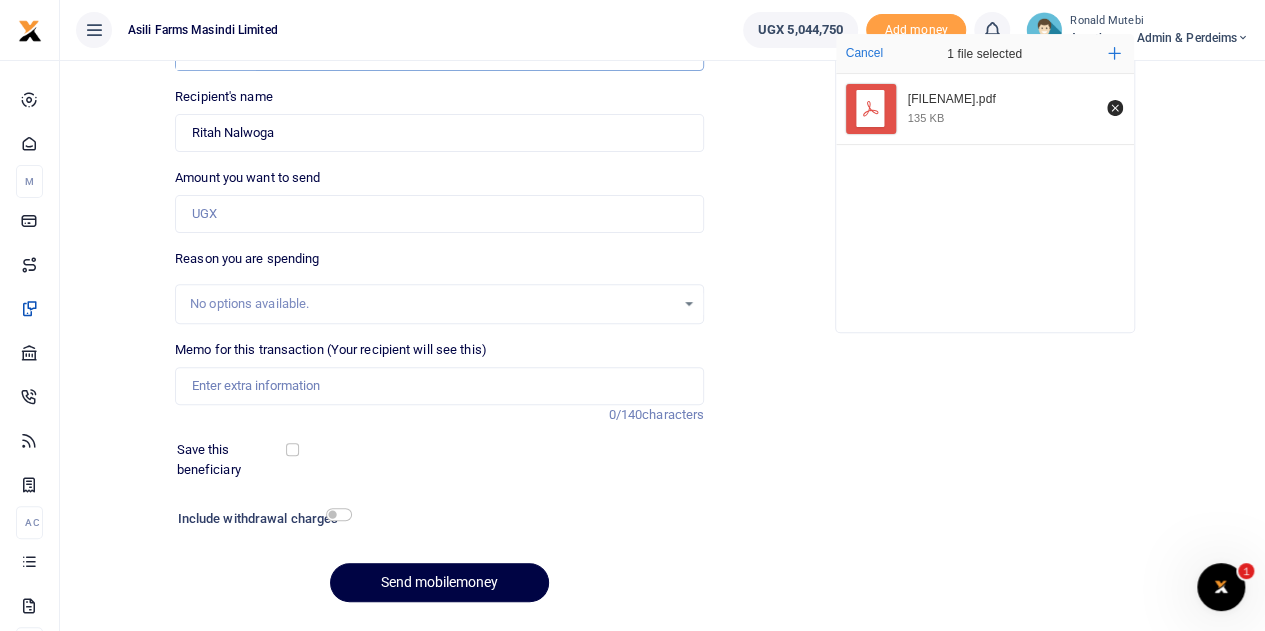 type on "776629253" 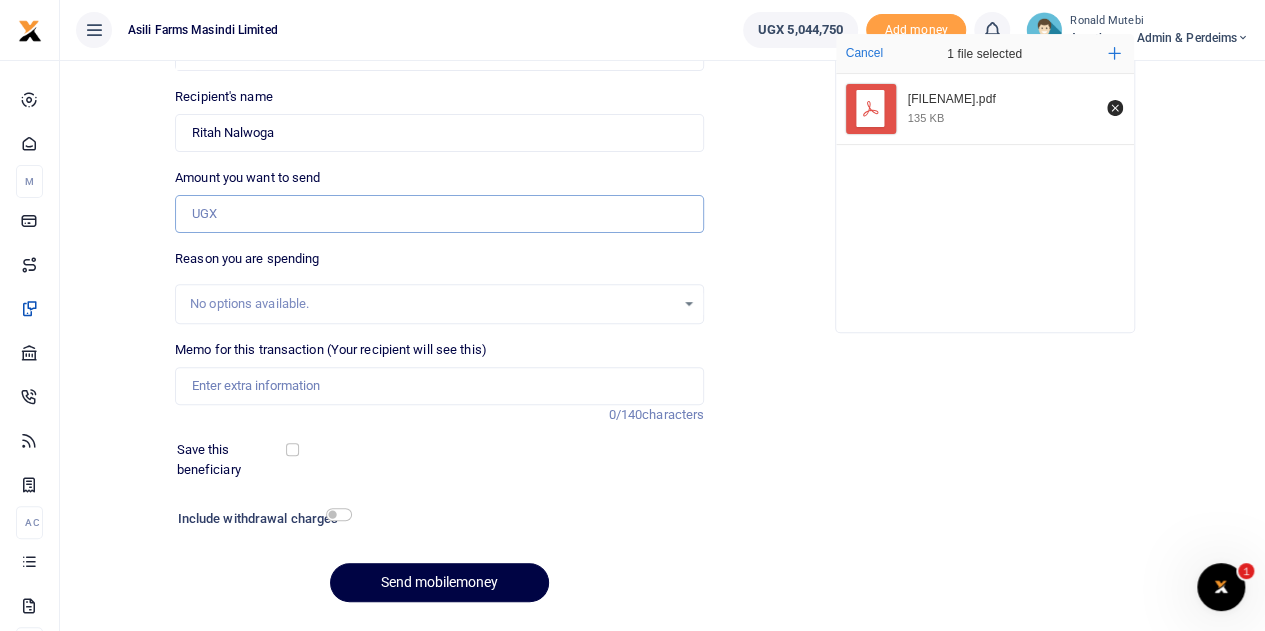 click on "Amount you want to send" at bounding box center [439, 214] 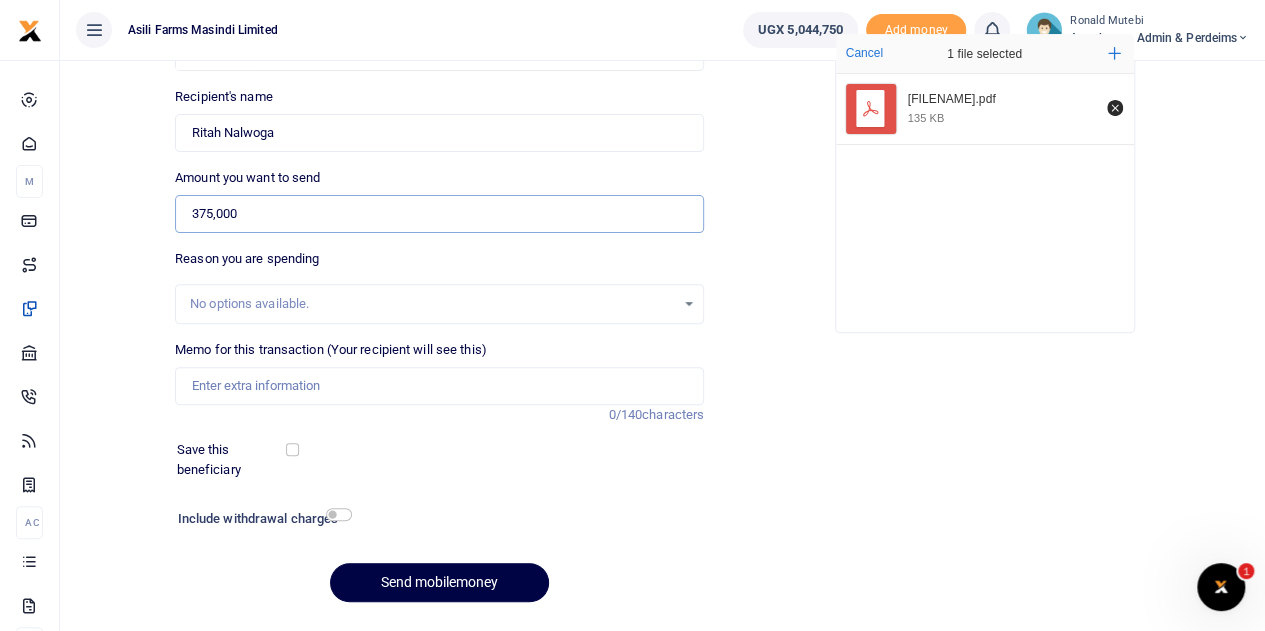type on "375,000" 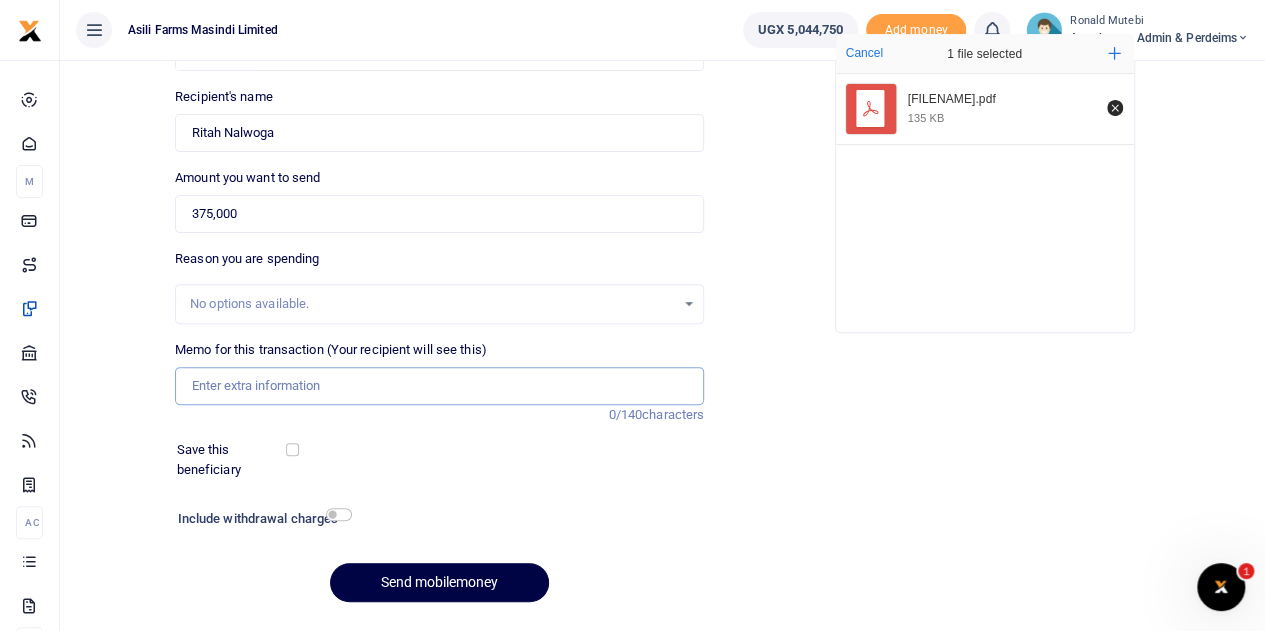 click on "Memo for this transaction (Your recipient will see this)" at bounding box center [439, 386] 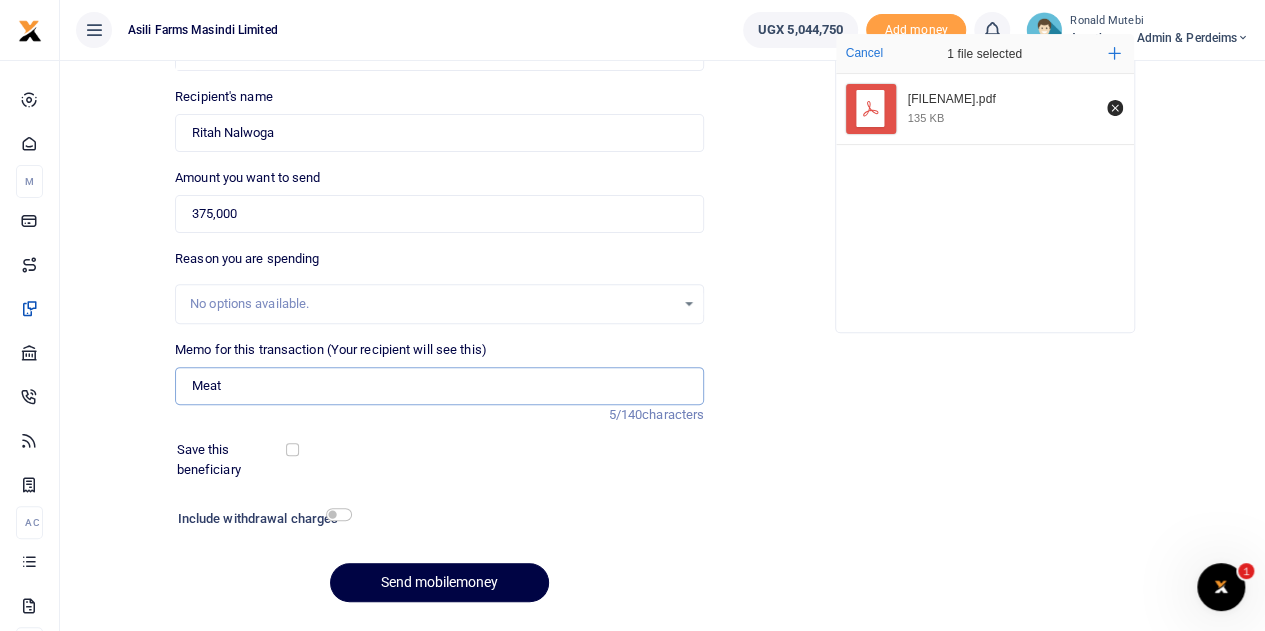 type on "Meat for Amatheon staff diet" 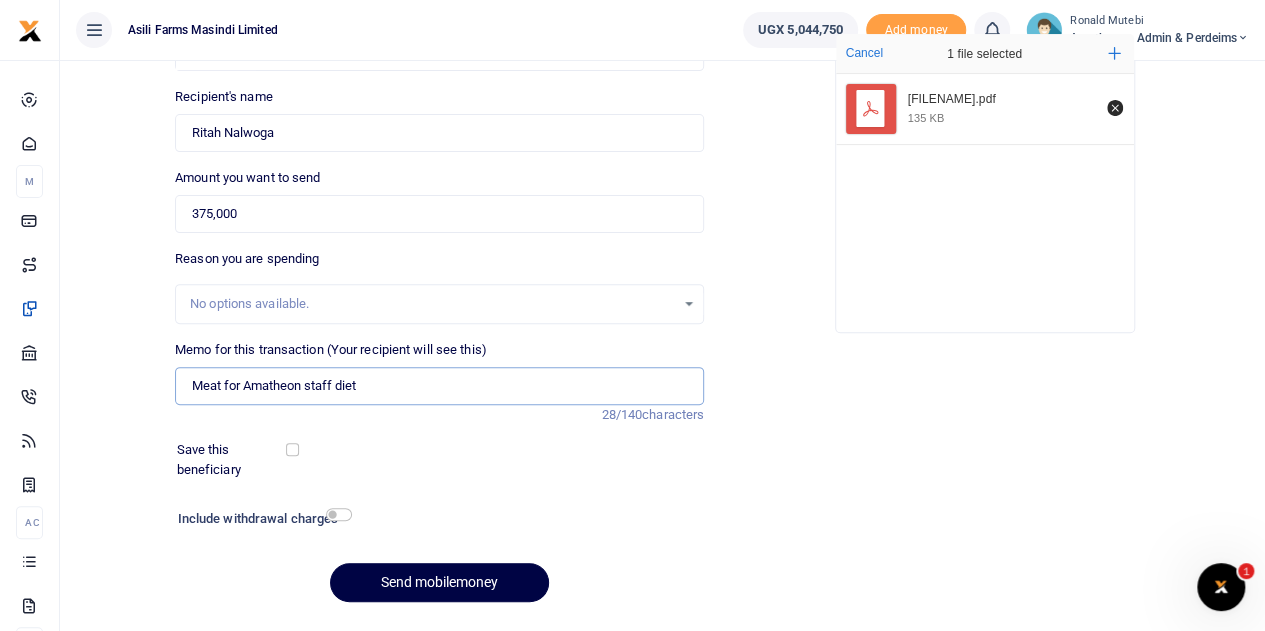 click on "Meat for Amatheon staff diet" at bounding box center (439, 386) 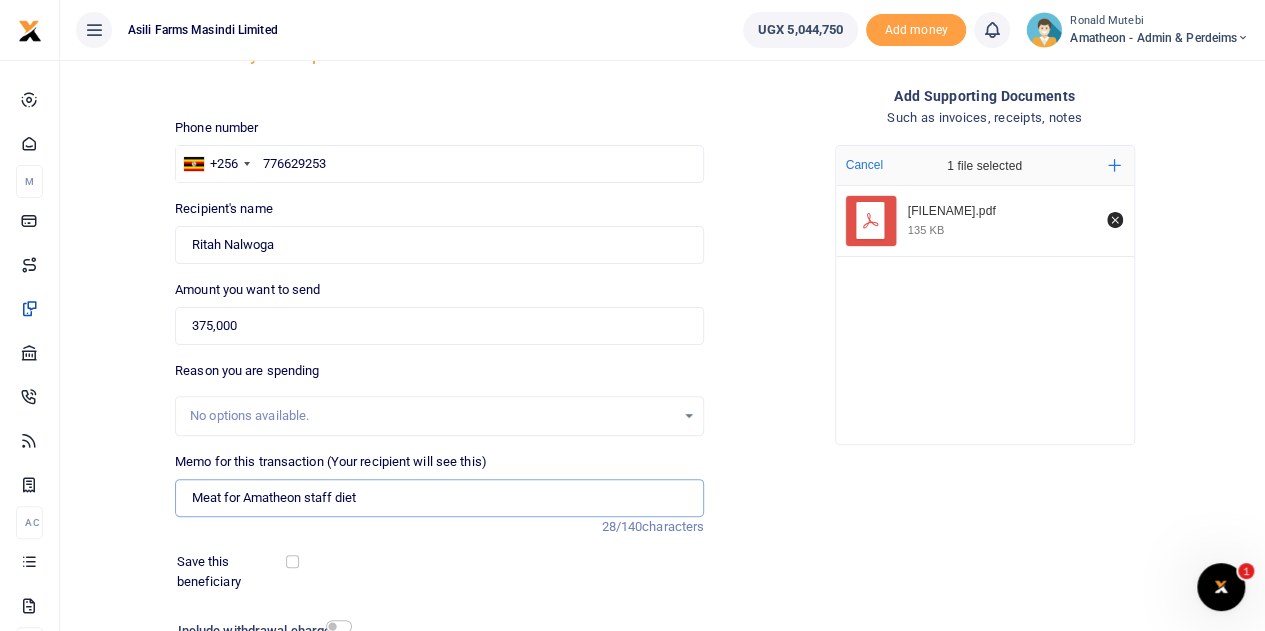 scroll, scrollTop: 0, scrollLeft: 0, axis: both 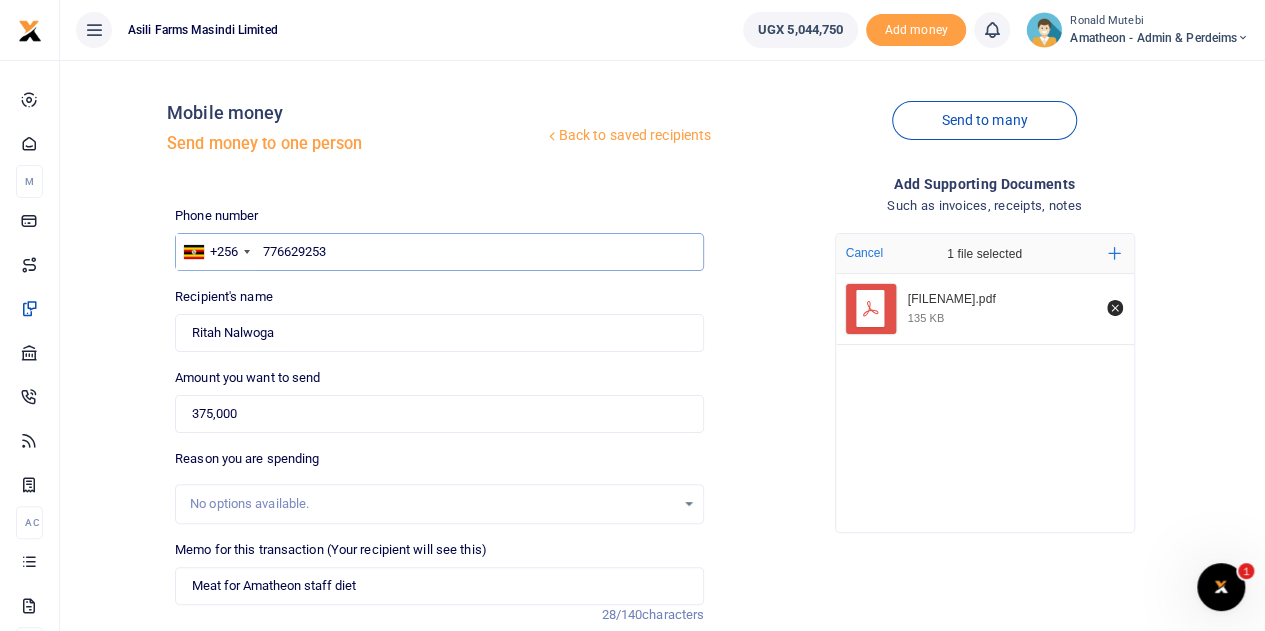 click on "776629253" at bounding box center [439, 252] 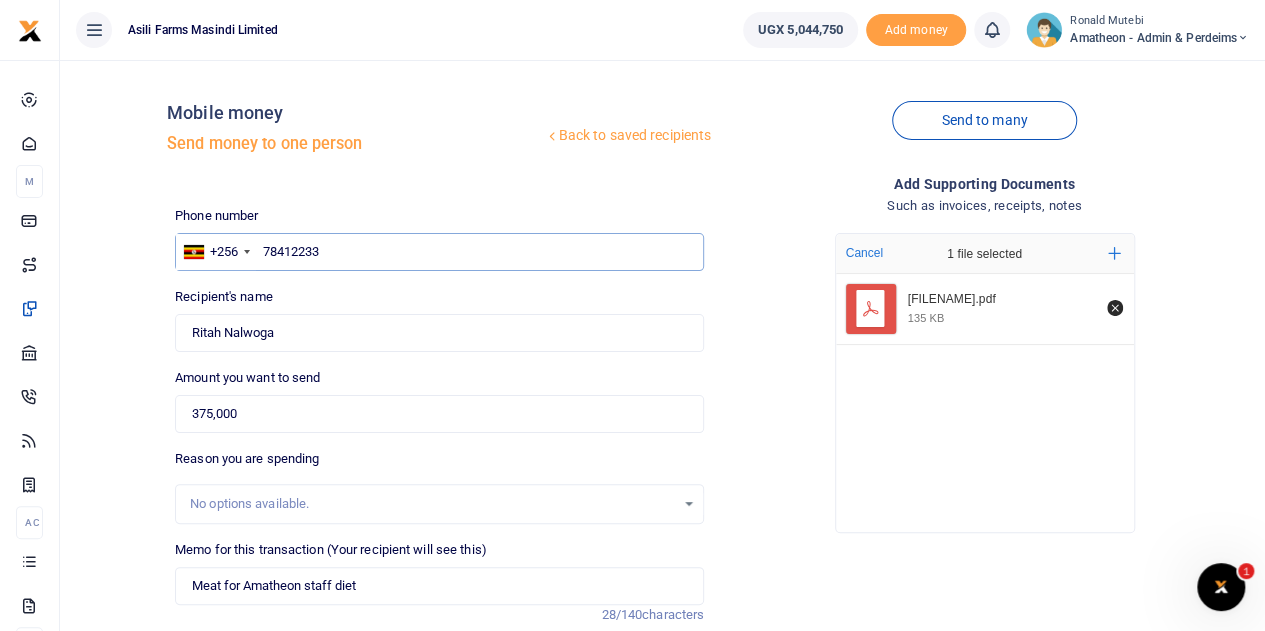 type on "784122330" 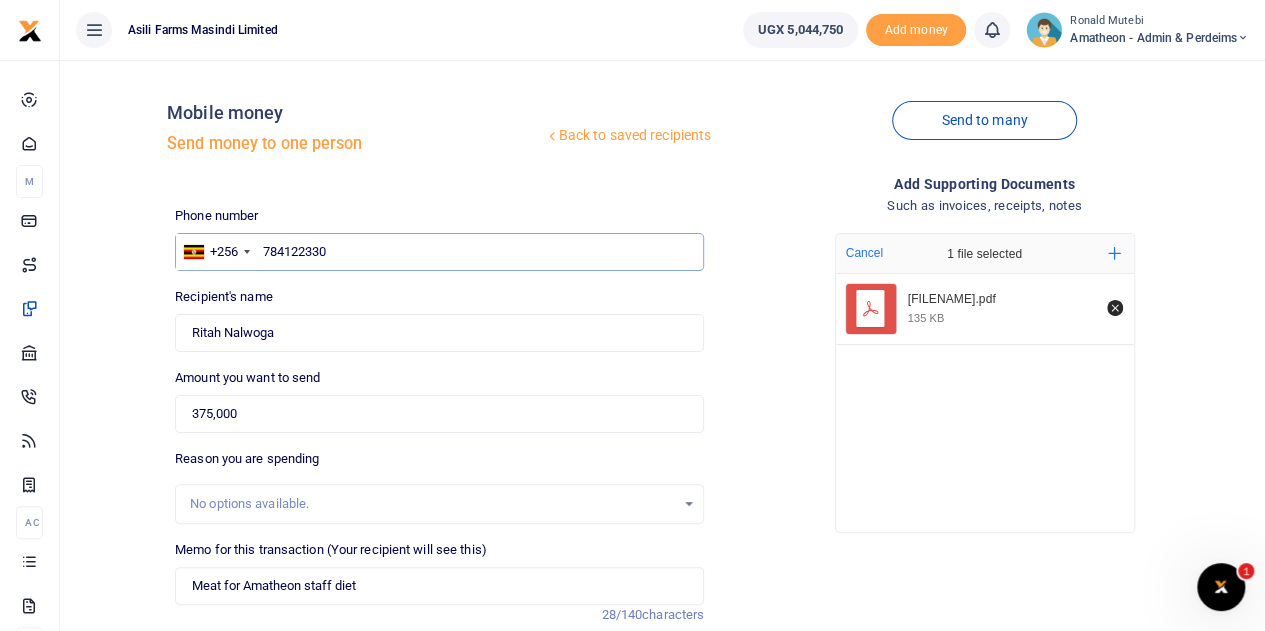 type on "Justine Okeny" 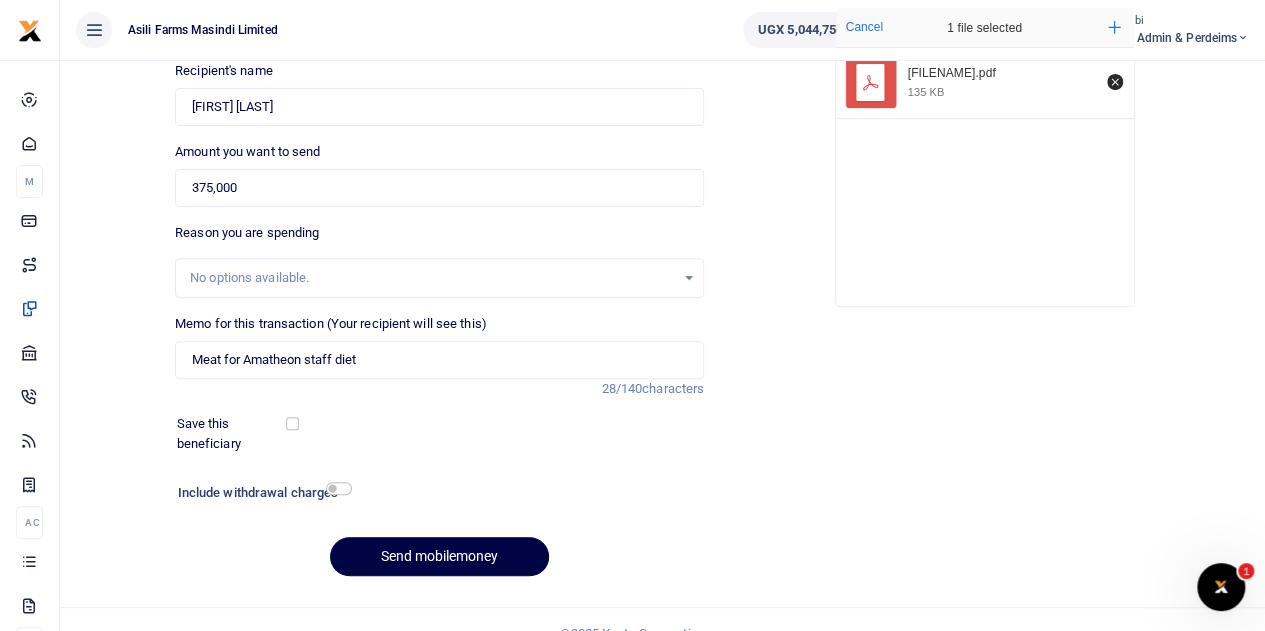 scroll, scrollTop: 252, scrollLeft: 0, axis: vertical 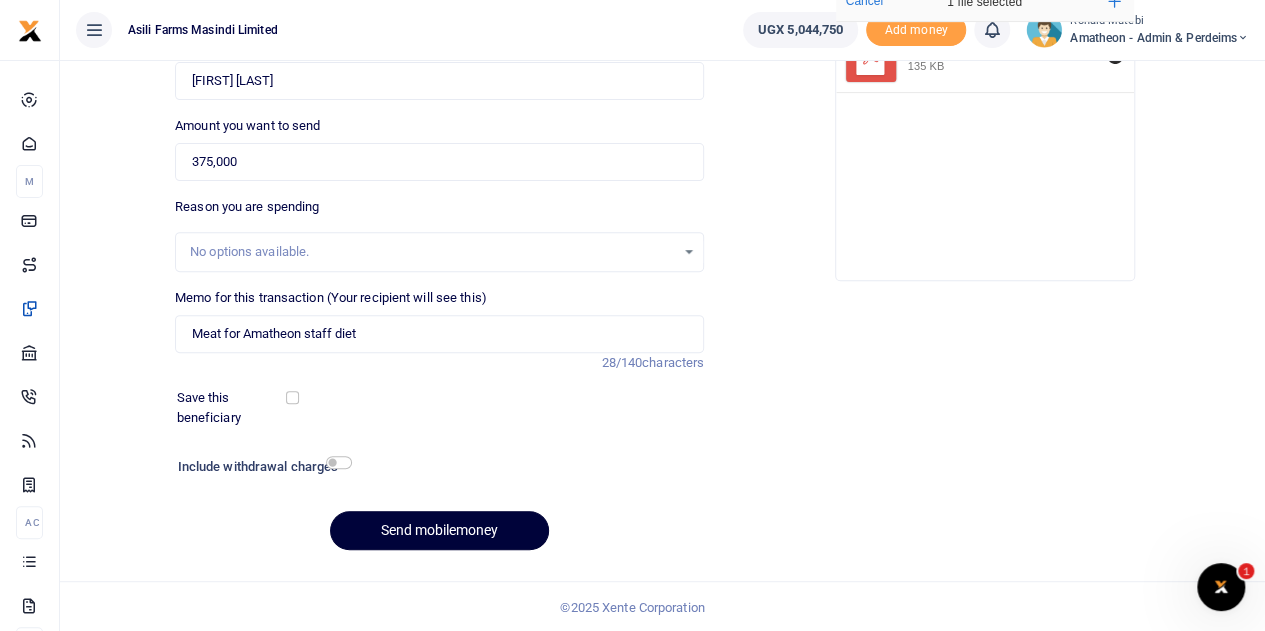 type on "784122330" 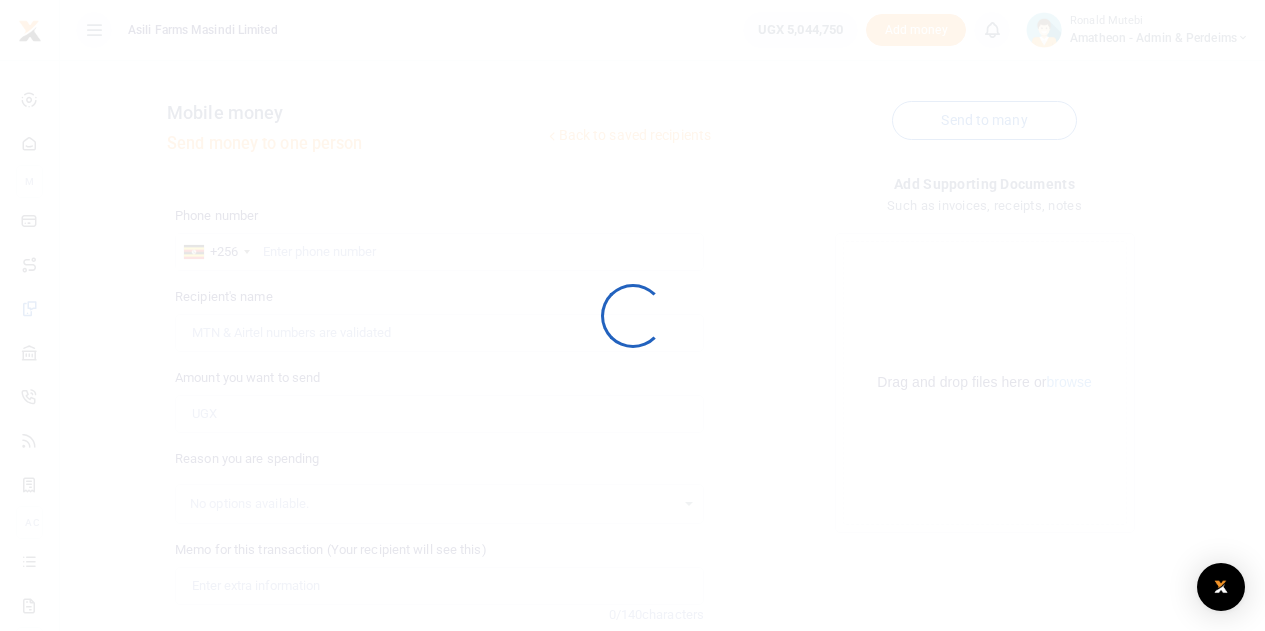 scroll, scrollTop: 252, scrollLeft: 0, axis: vertical 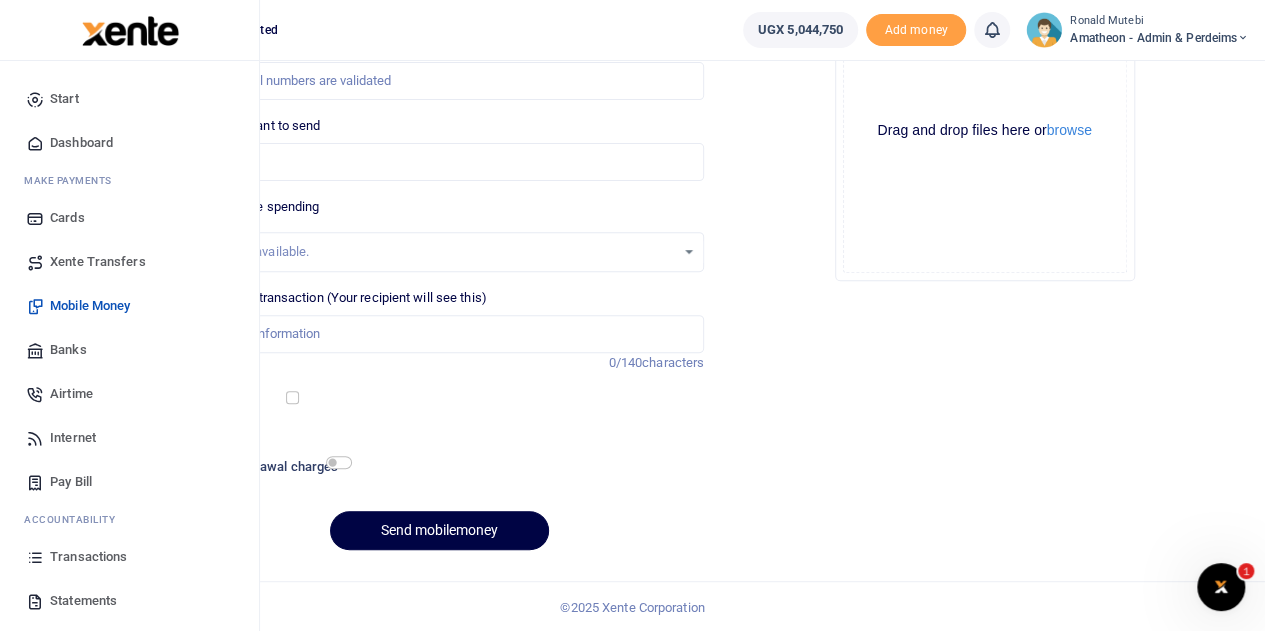 click on "Transactions" at bounding box center [88, 557] 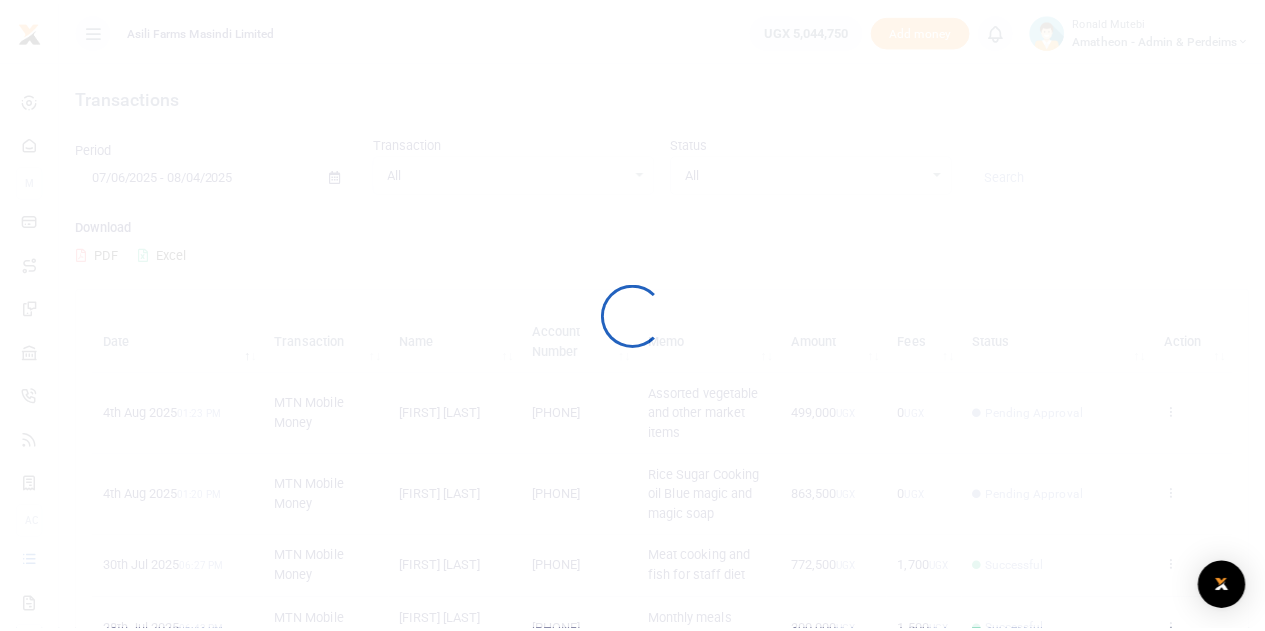 scroll, scrollTop: 0, scrollLeft: 0, axis: both 